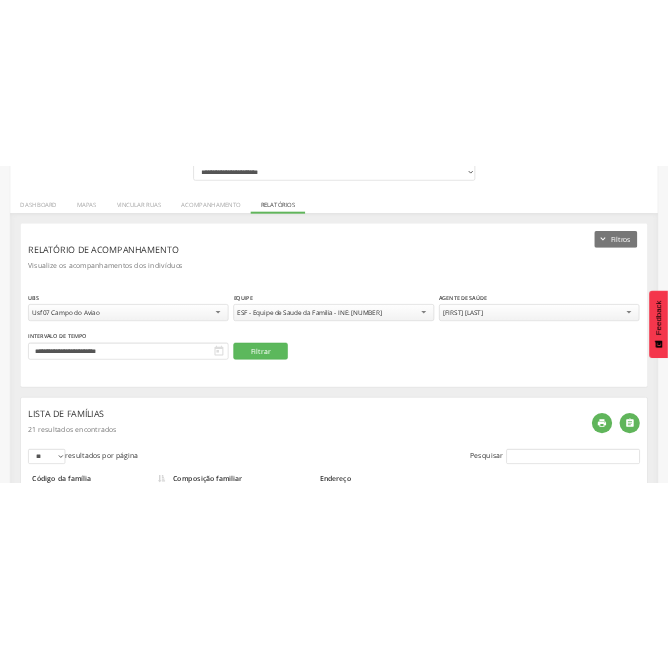 scroll, scrollTop: 234, scrollLeft: 0, axis: vertical 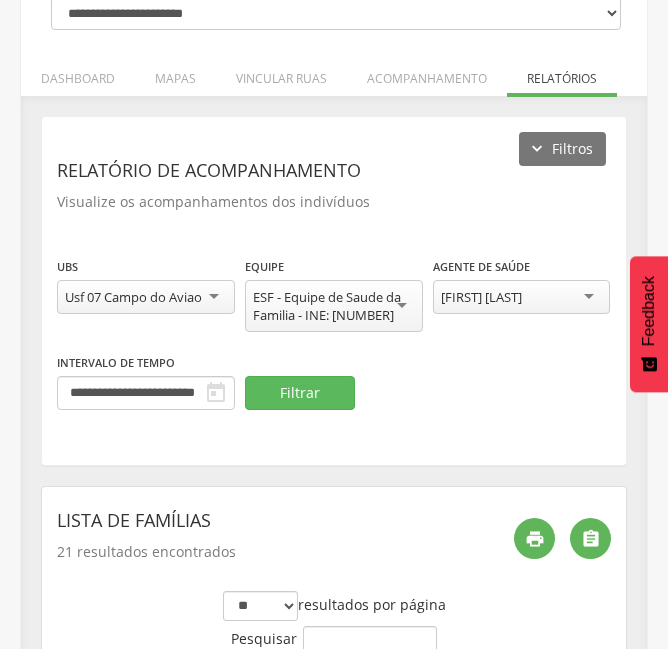 click on "[FIRST] [LAST] [LAST]" at bounding box center [481, 297] 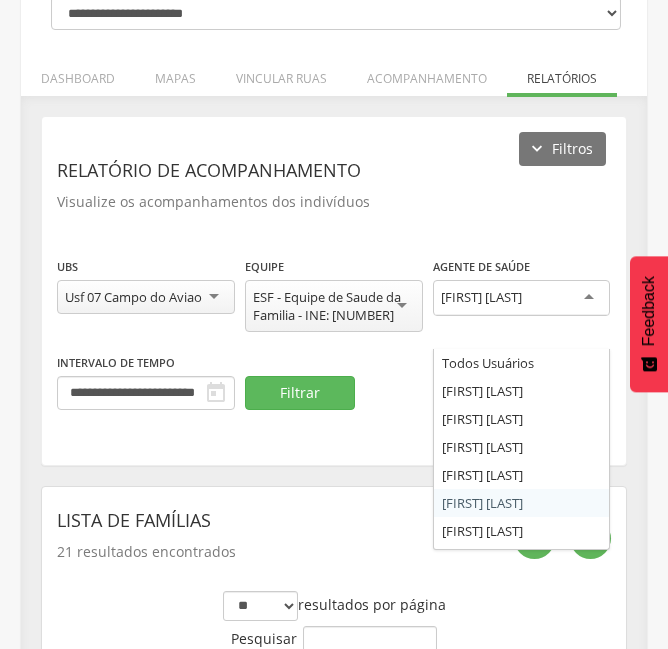 scroll, scrollTop: 0, scrollLeft: 0, axis: both 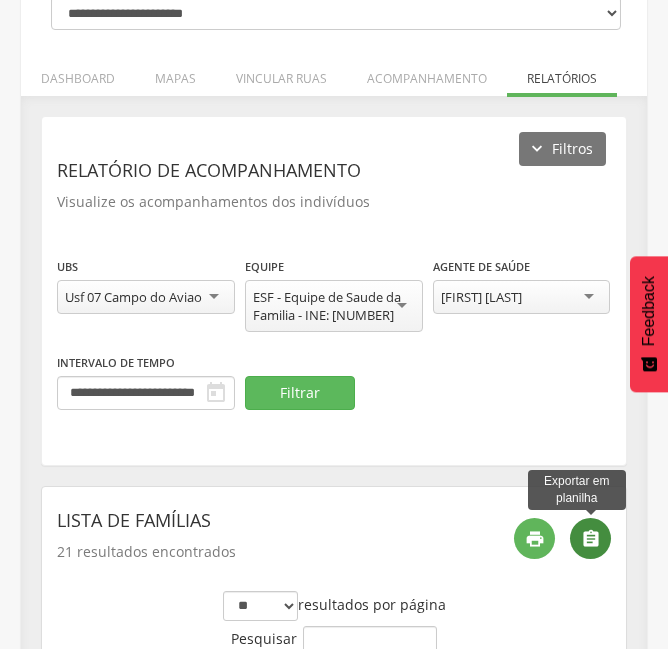 click on "" at bounding box center [590, 538] 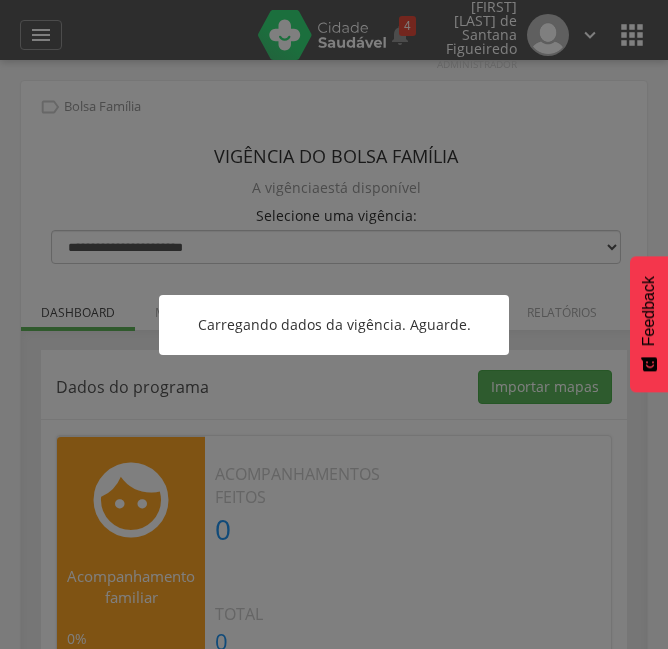 scroll, scrollTop: 0, scrollLeft: 0, axis: both 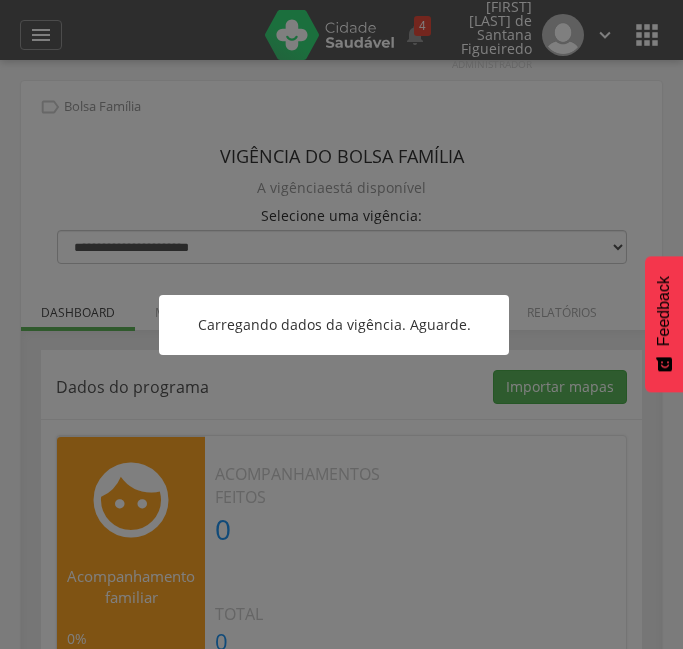 click at bounding box center [341, 324] 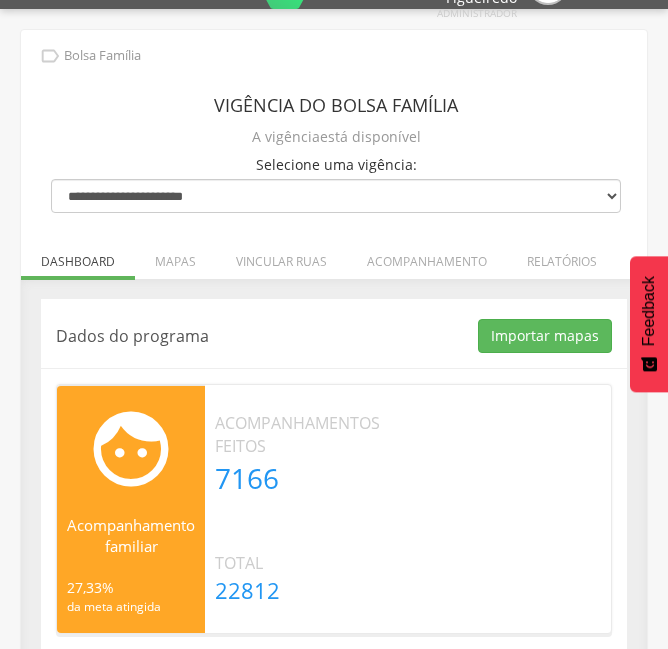 scroll, scrollTop: 72, scrollLeft: 0, axis: vertical 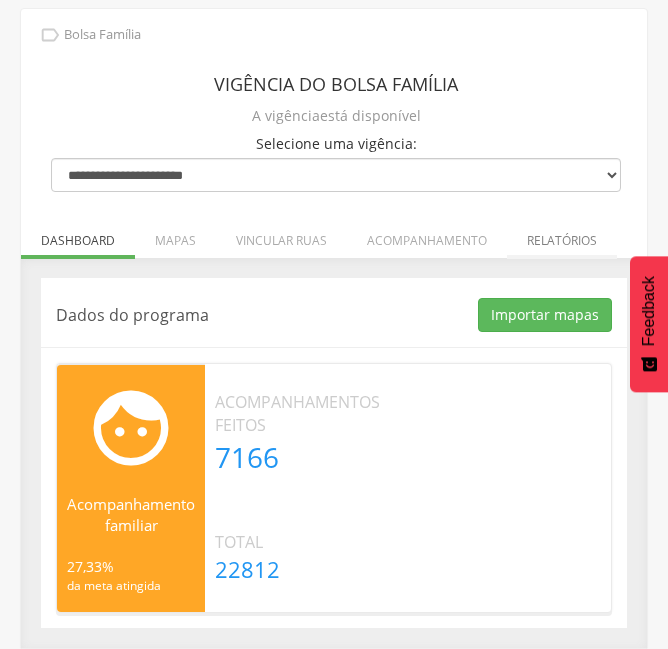 click on "Relatórios" at bounding box center [562, 235] 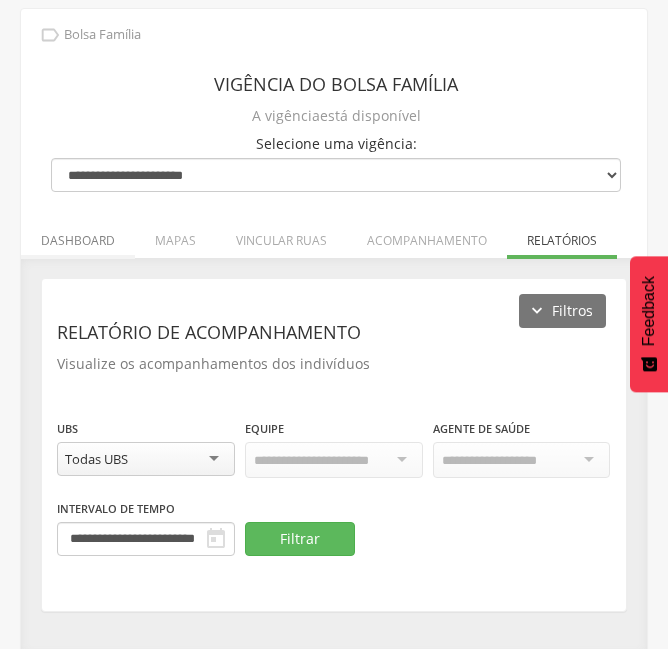 click on "Dashboard" at bounding box center [78, 235] 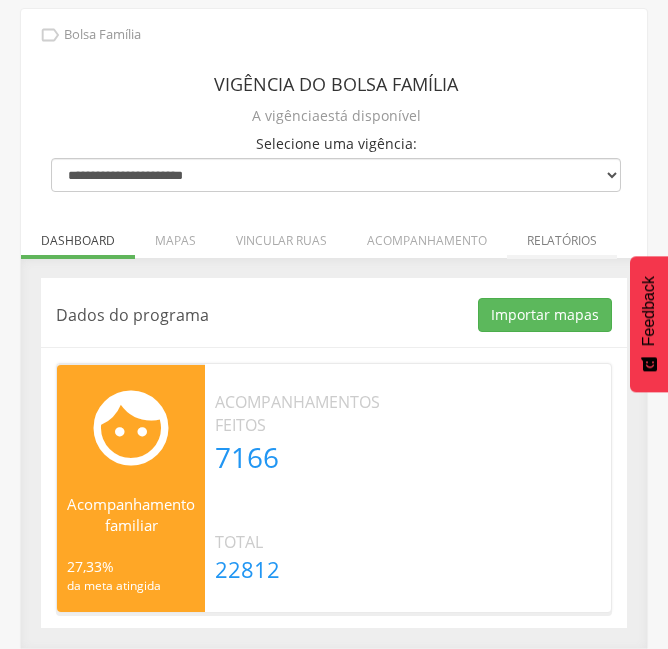 click on "Relatórios" at bounding box center [562, 235] 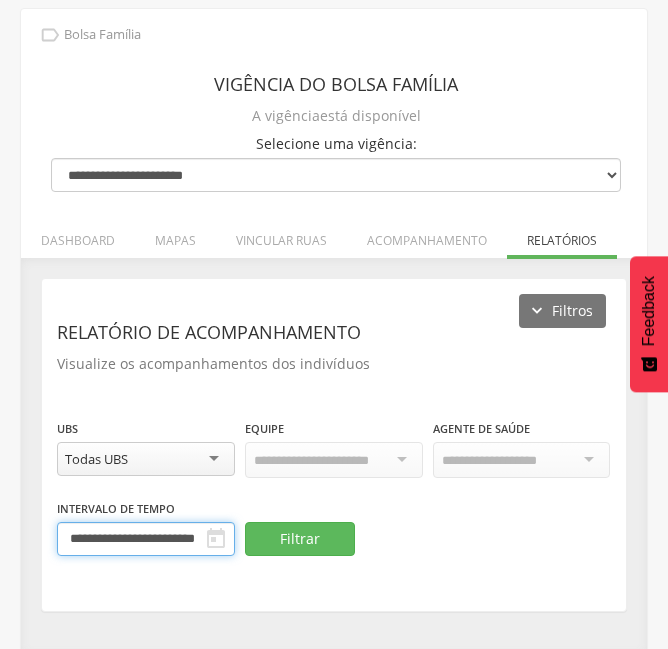 click on "**********" at bounding box center [146, 539] 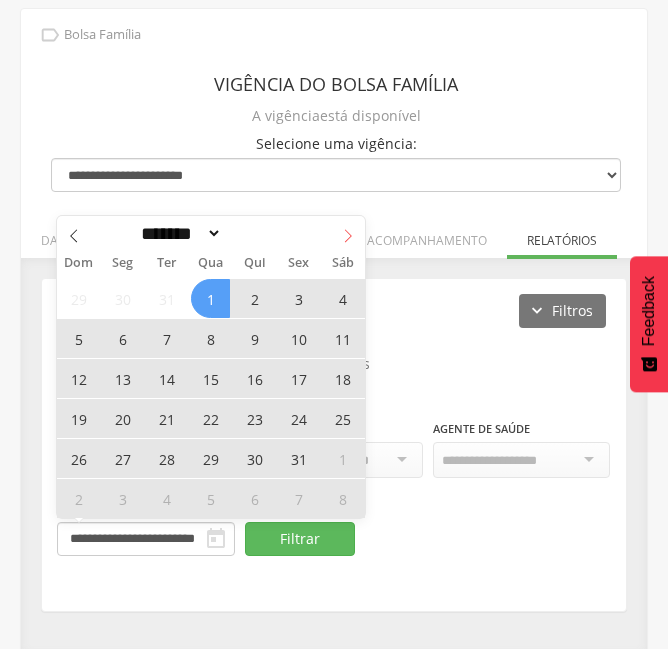 click 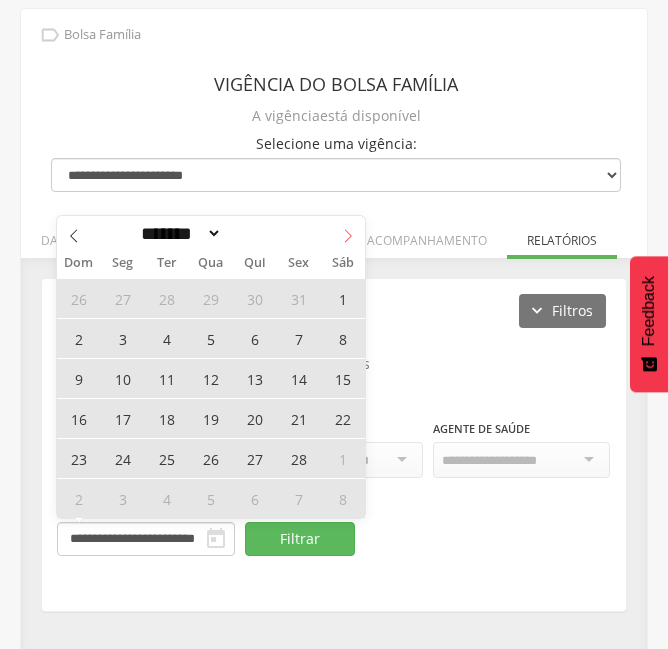click 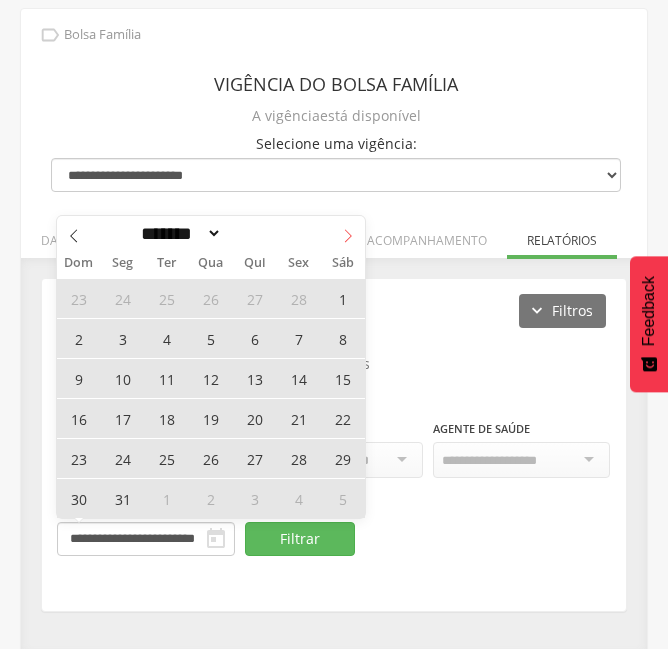 click 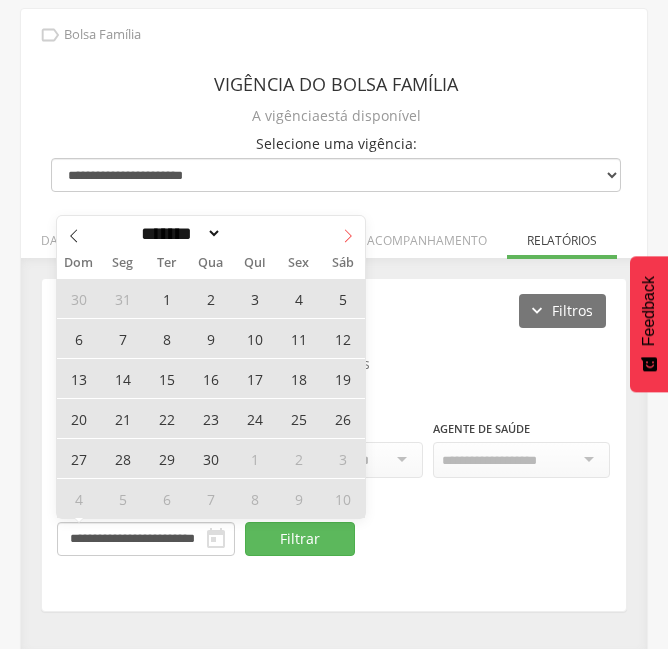 click 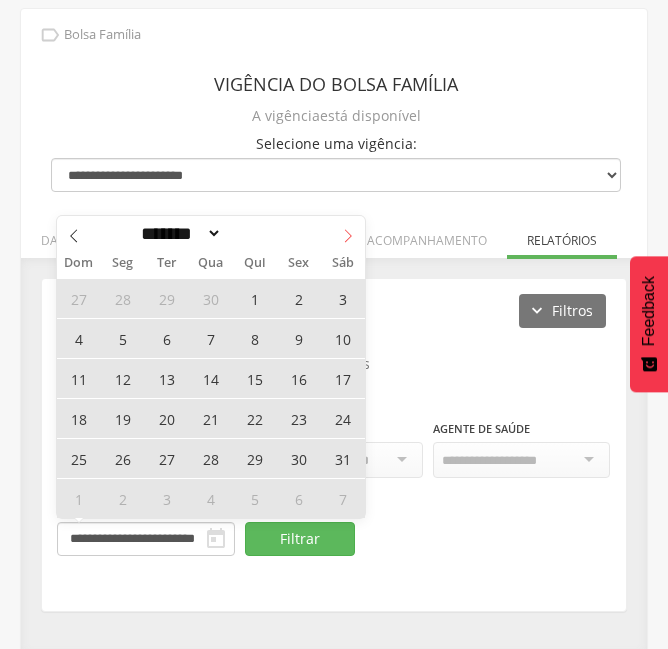 click 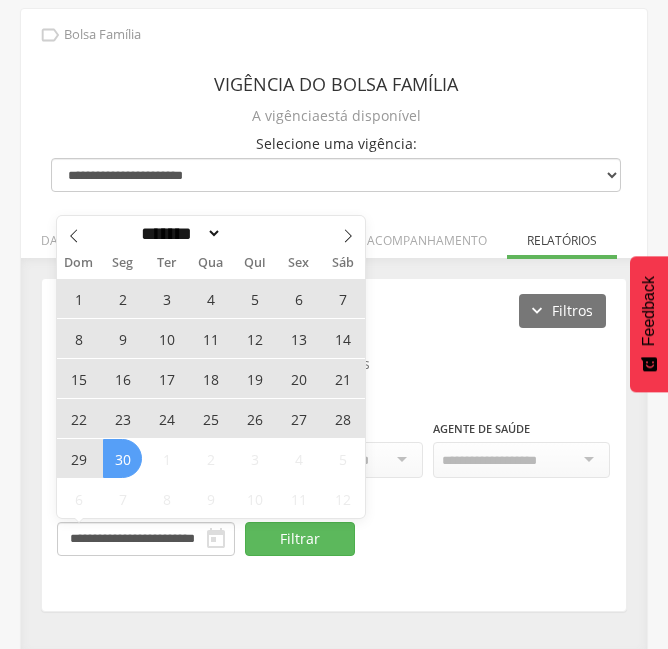 click on "15" at bounding box center (78, 378) 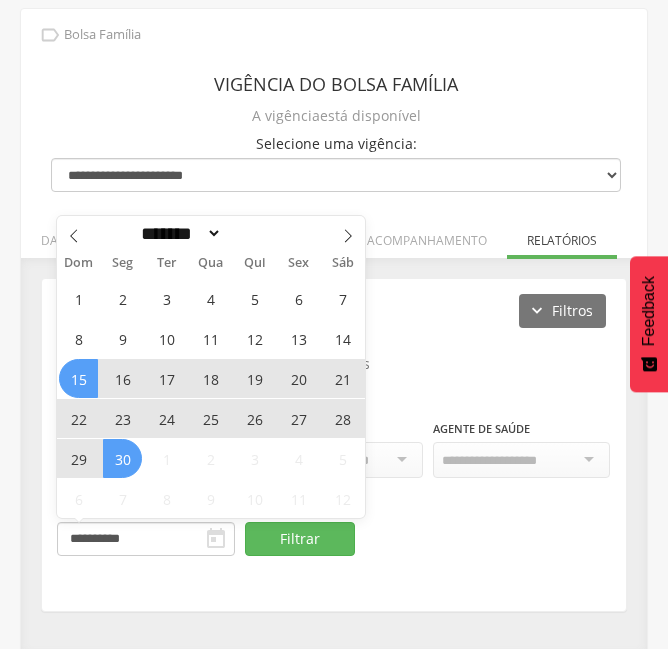 click on "30" at bounding box center [122, 458] 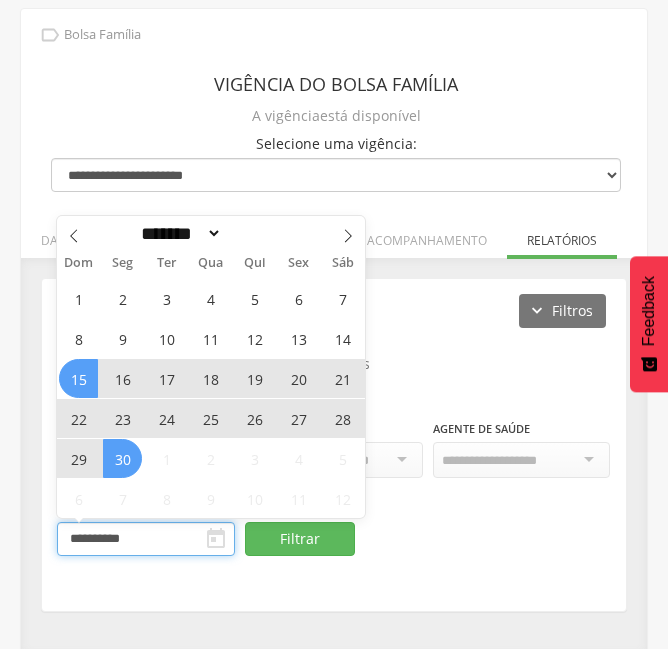 type on "**********" 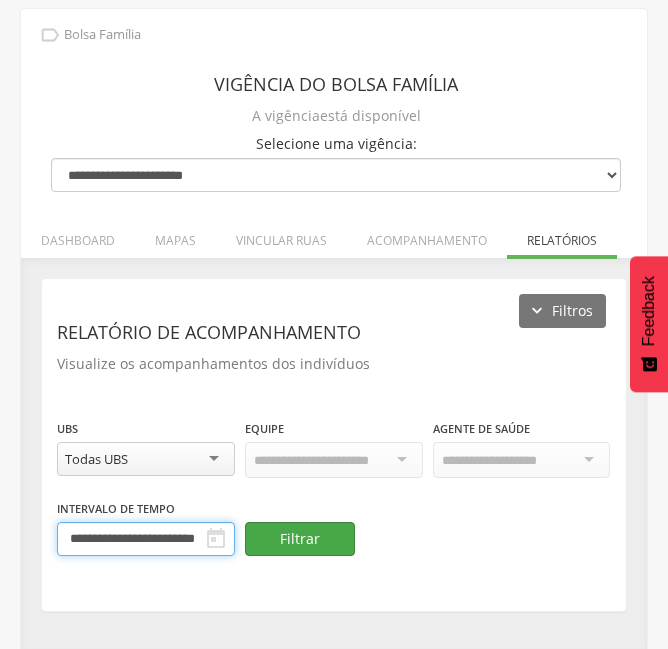 scroll, scrollTop: 0, scrollLeft: 12, axis: horizontal 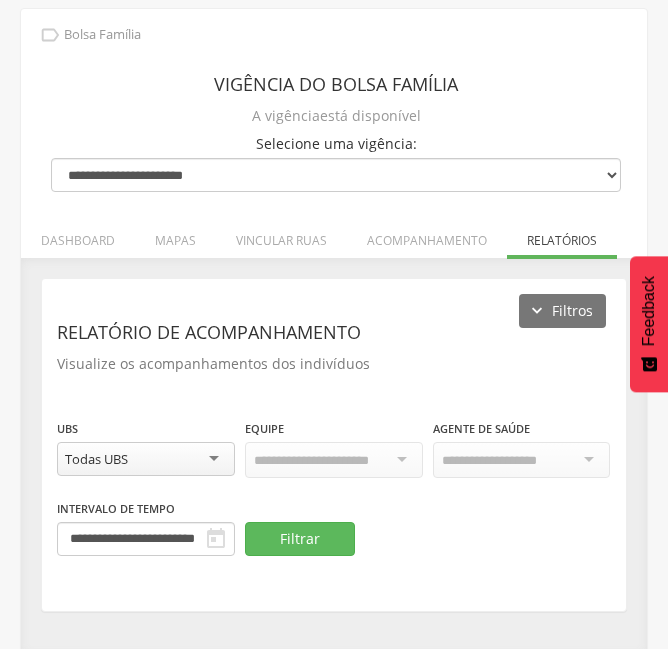 click on "Todas UBS" at bounding box center (146, 459) 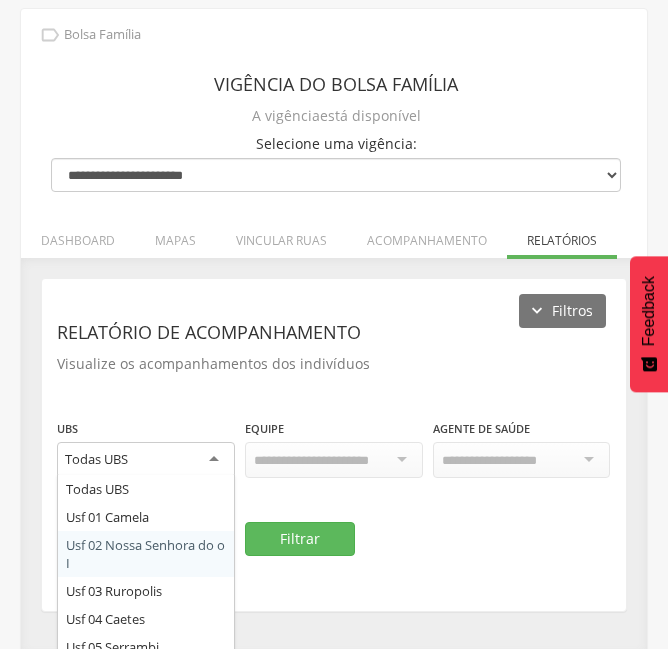 scroll, scrollTop: 100, scrollLeft: 0, axis: vertical 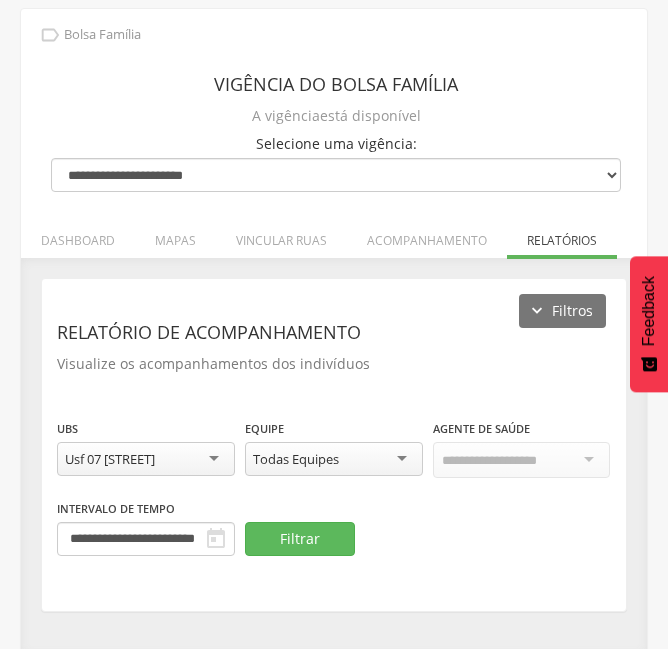 click on "Todas Equipes" at bounding box center (296, 459) 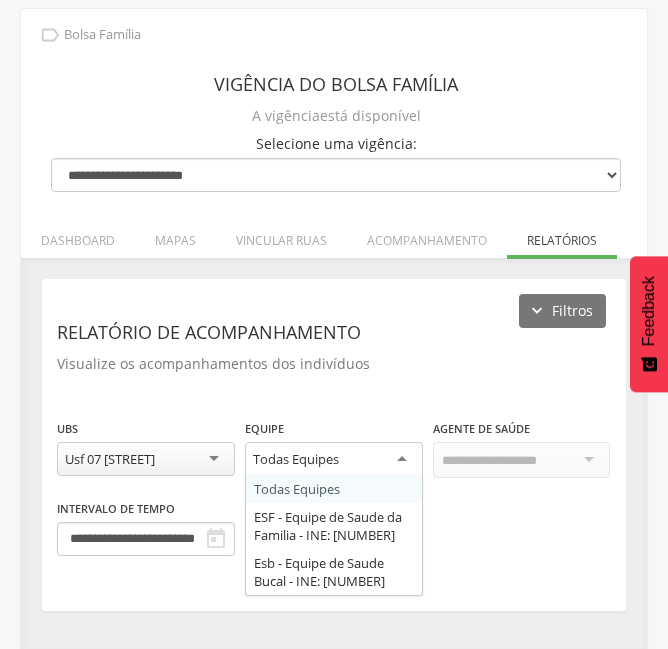 click on "Todas Equipes" at bounding box center (296, 459) 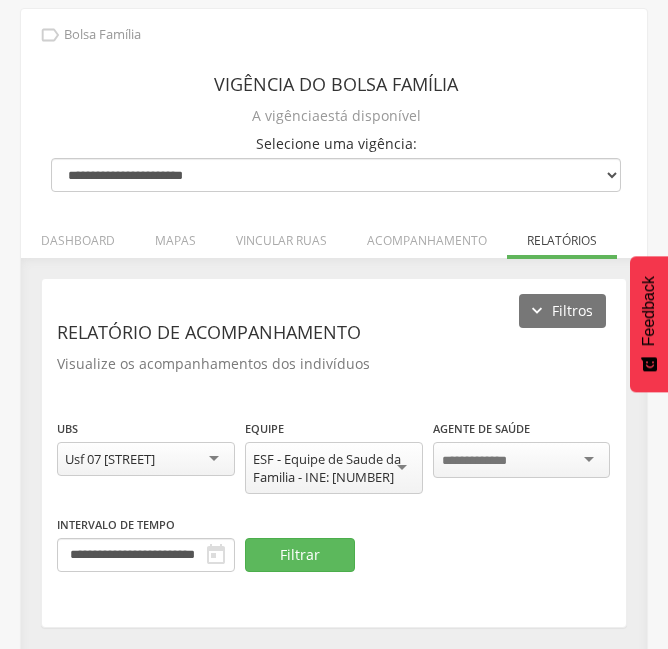 drag, startPoint x: 306, startPoint y: 523, endPoint x: 352, endPoint y: 497, distance: 52.83938 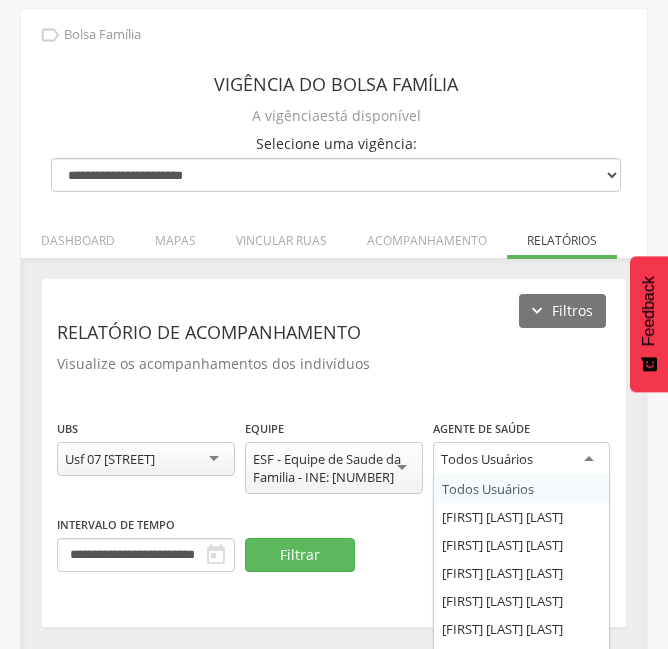 click on "Todos Usuários" at bounding box center (487, 459) 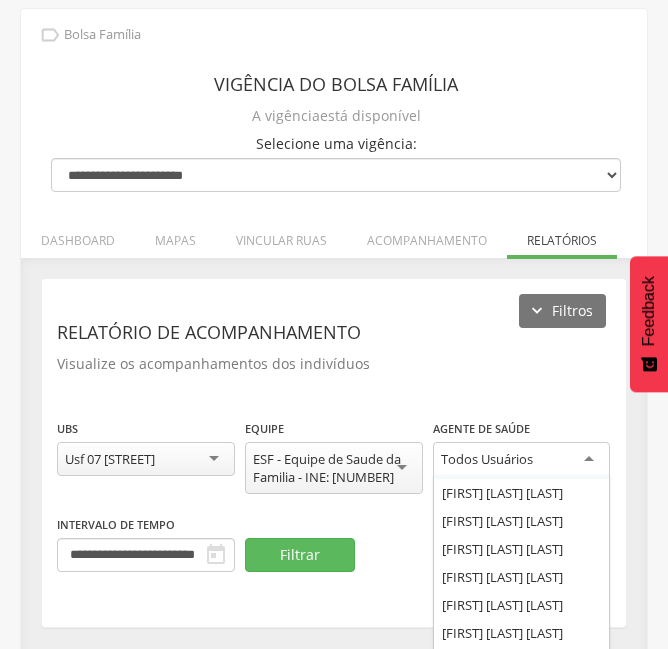 scroll, scrollTop: 200, scrollLeft: 0, axis: vertical 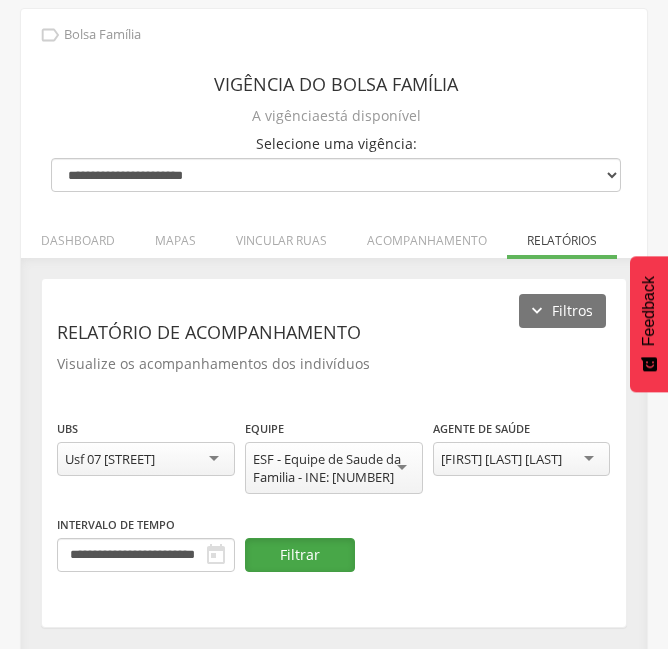 click on "Filtrar" at bounding box center (300, 555) 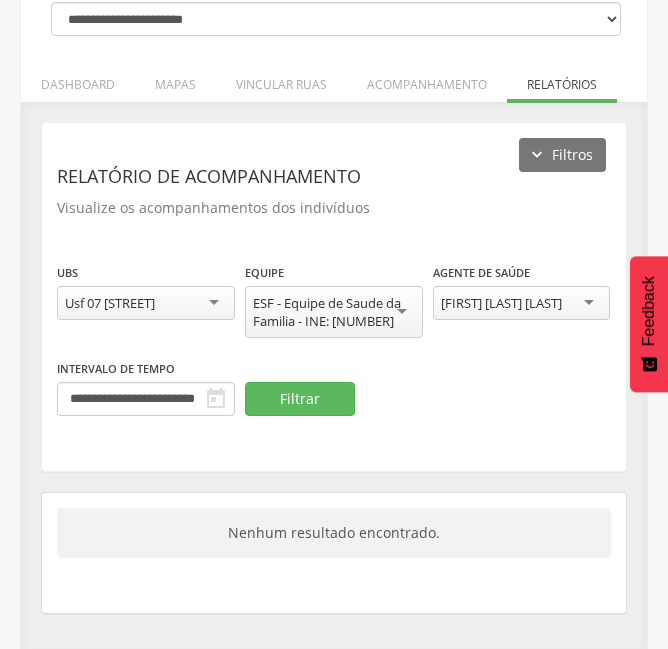 scroll, scrollTop: 234, scrollLeft: 0, axis: vertical 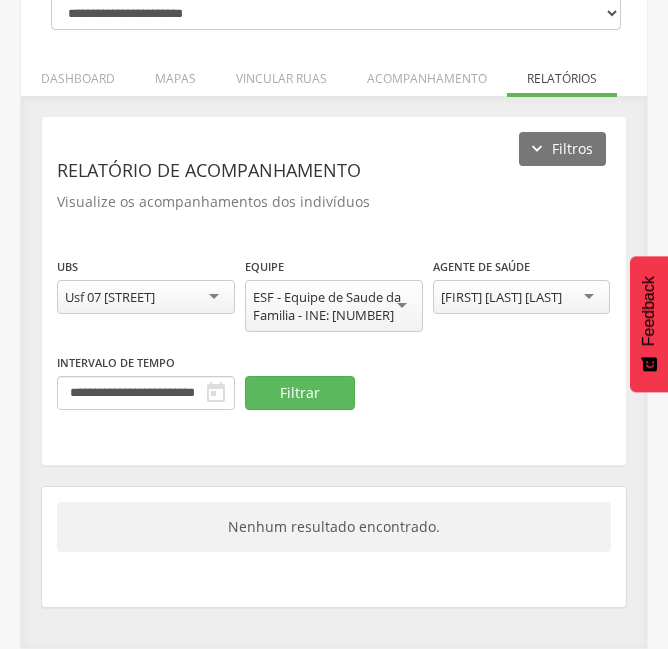 click on "[FIRST] [LAST] [LAST]" at bounding box center [501, 297] 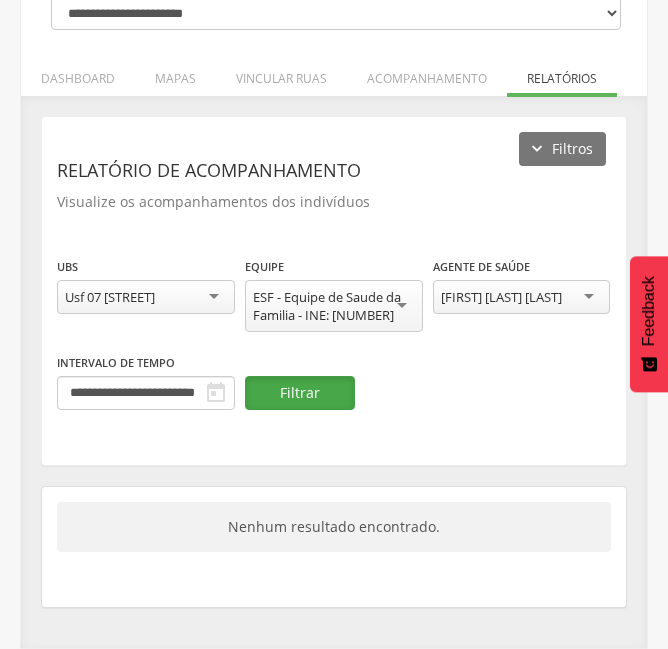 click on "Filtrar" at bounding box center [300, 393] 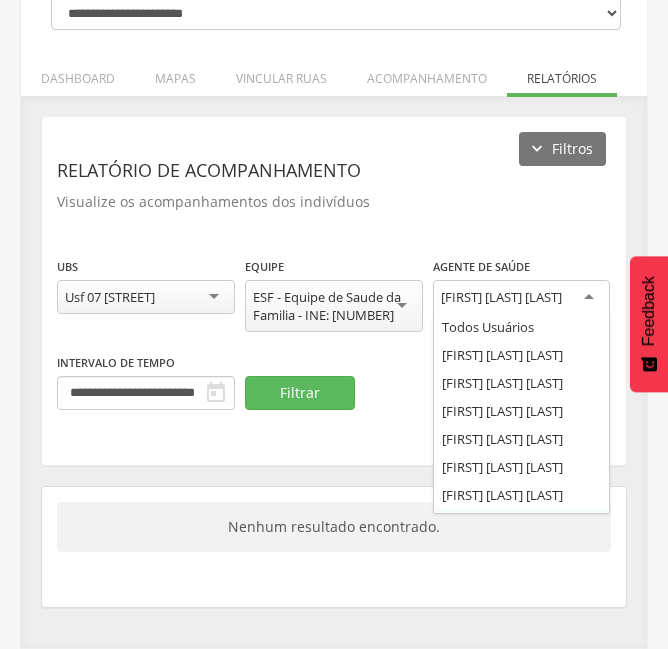 click on "[FIRST] [LAST] [LAST]" at bounding box center [522, 298] 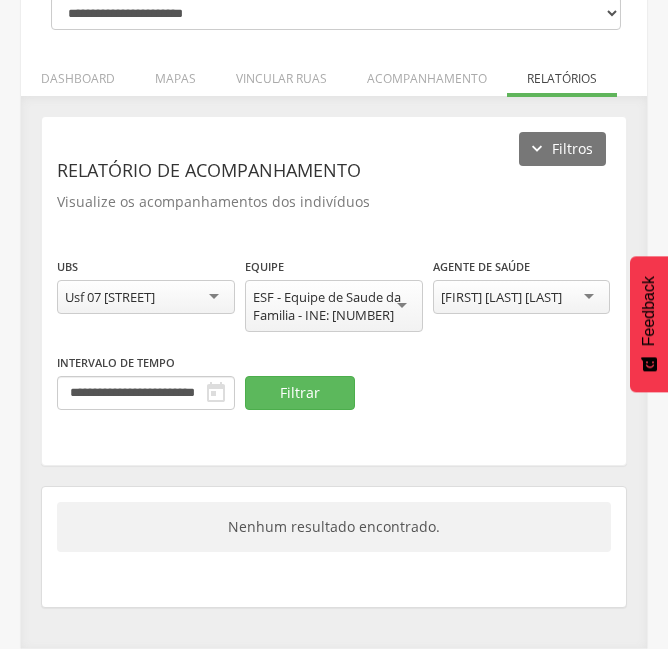 scroll, scrollTop: 0, scrollLeft: 0, axis: both 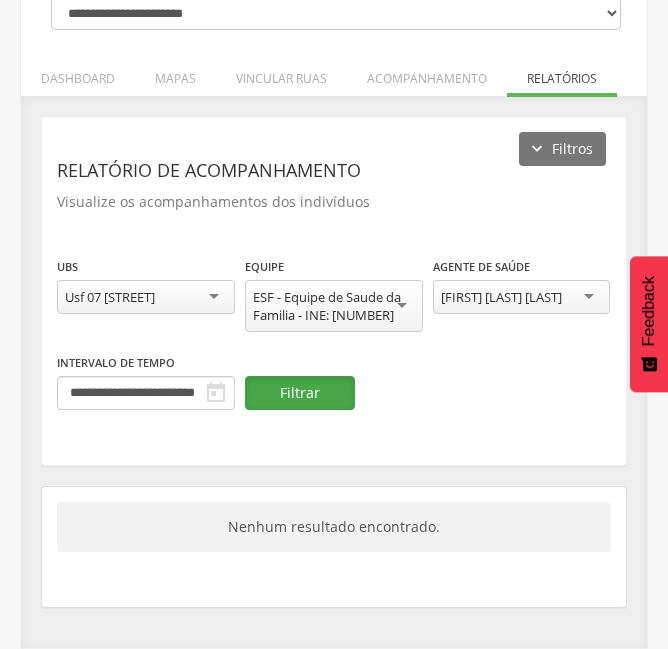 click on "Filtrar" at bounding box center [300, 393] 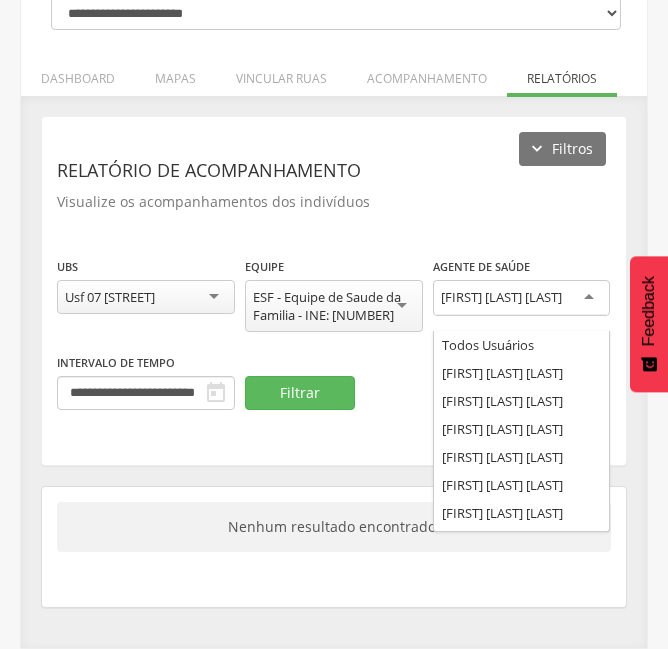 click on "[FIRST] [LAST] [LAST]" at bounding box center [501, 297] 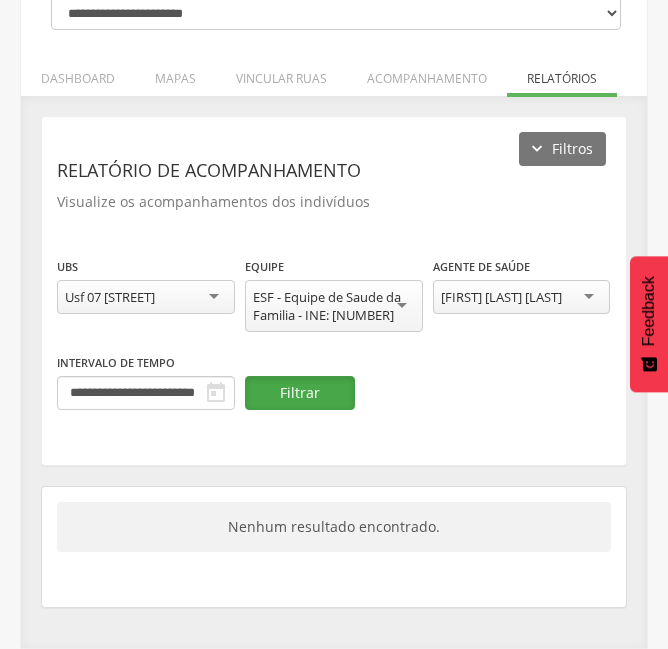 click on "Filtrar" at bounding box center (300, 393) 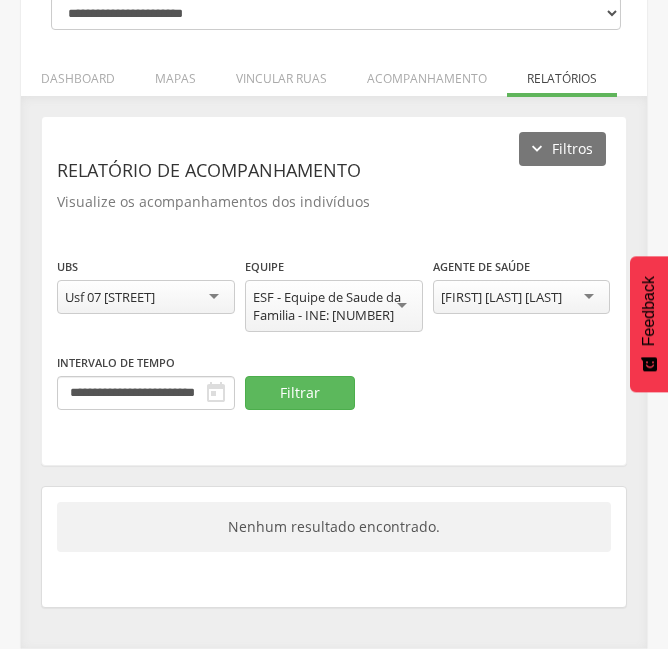 click on "[FIRST] [LAST] [LAST]" at bounding box center (501, 297) 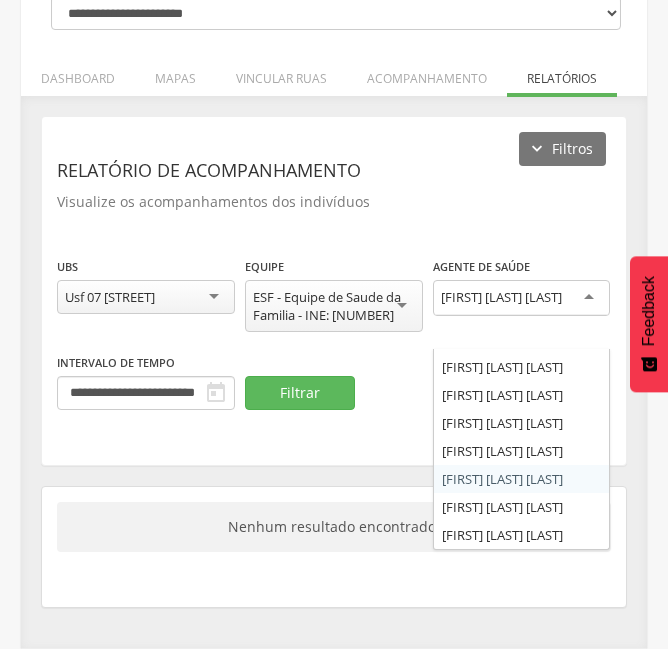 scroll, scrollTop: 89, scrollLeft: 0, axis: vertical 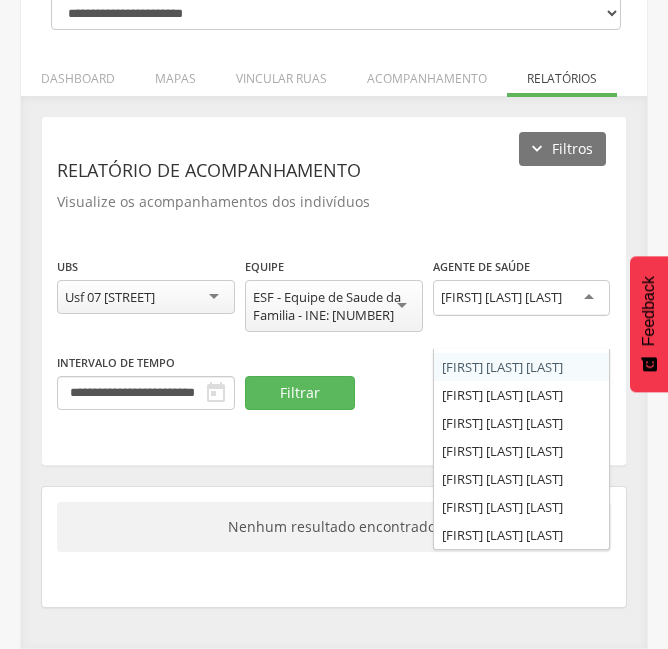 click on "Usf 07 [STREET]" at bounding box center [110, 297] 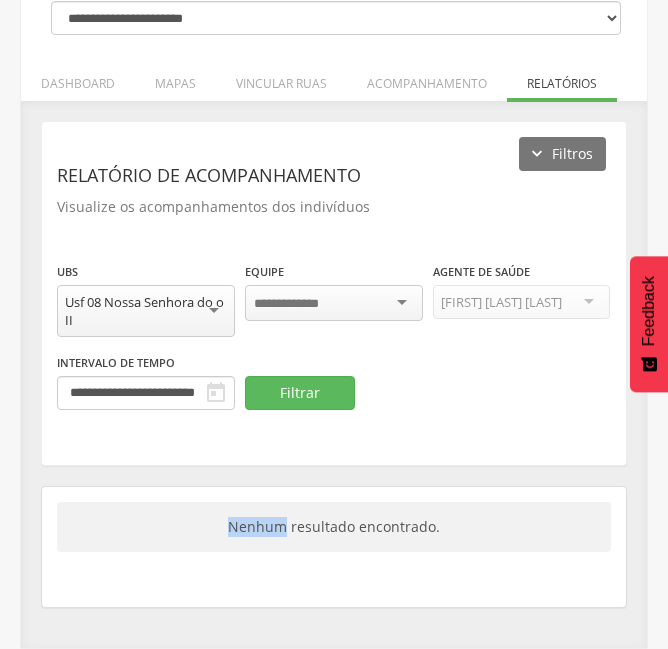 click on "**********" at bounding box center [334, 364] 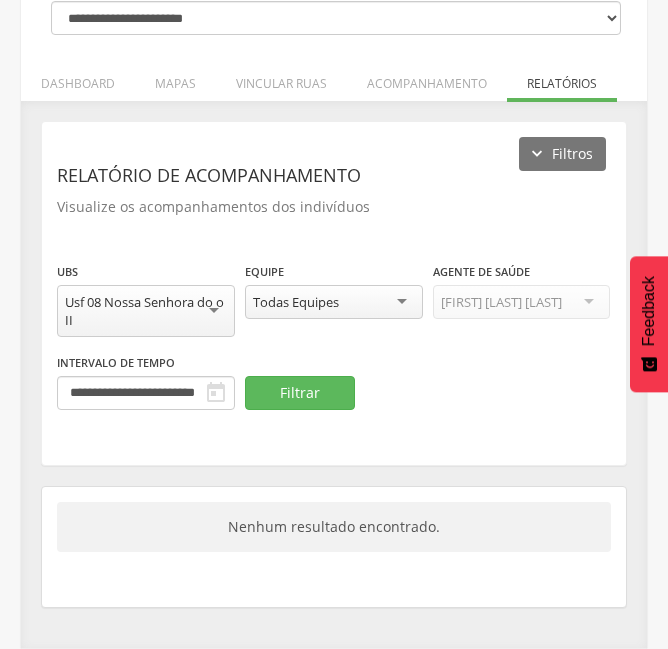 click on "Todas Equipes" at bounding box center [296, 302] 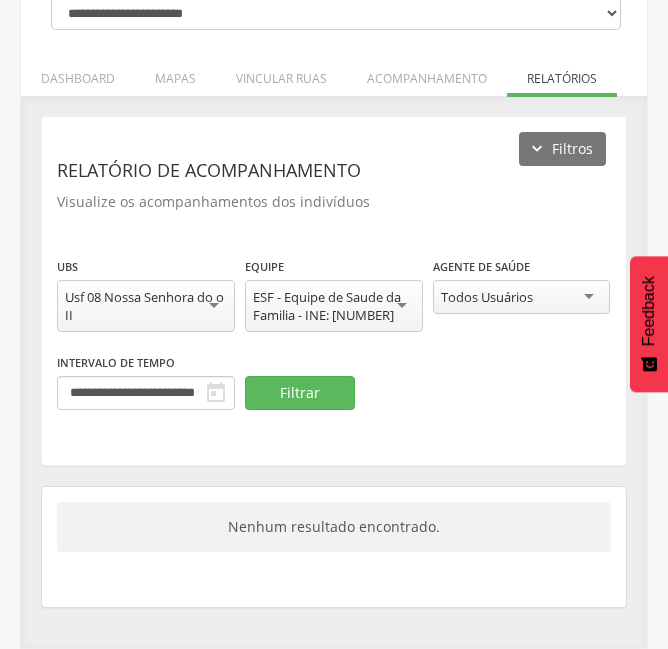 click on "Todos Usuários" at bounding box center (487, 297) 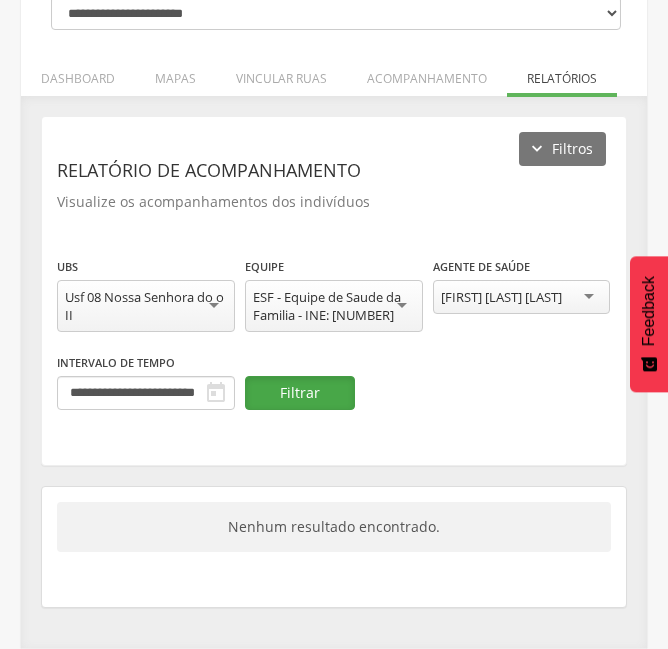 click on "Filtrar" at bounding box center (300, 393) 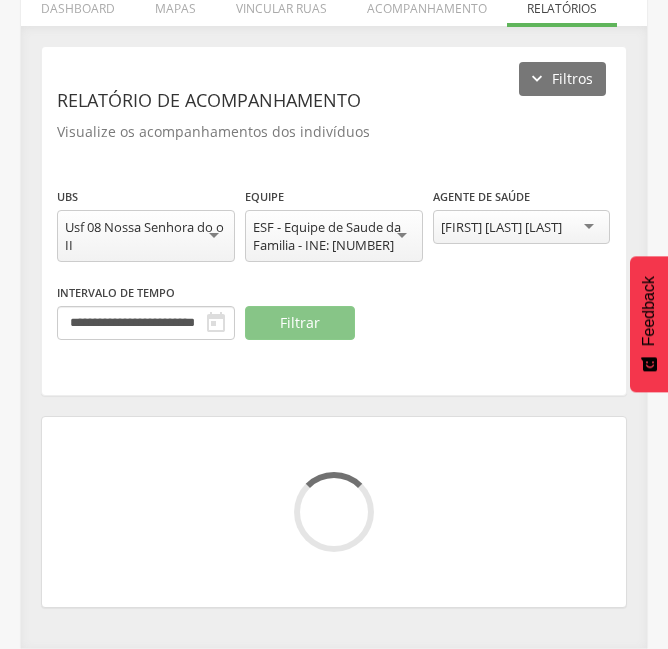scroll, scrollTop: 234, scrollLeft: 0, axis: vertical 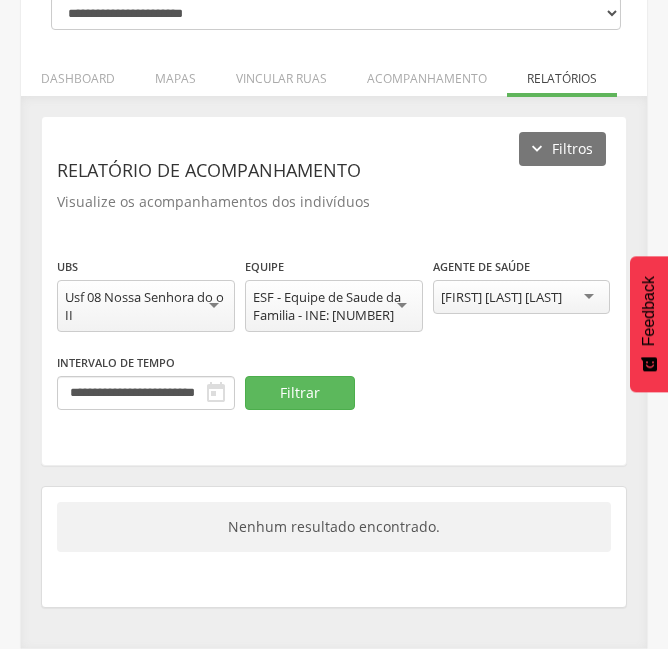 click on "[FIRST] [LAST] [LAST]" at bounding box center (501, 297) 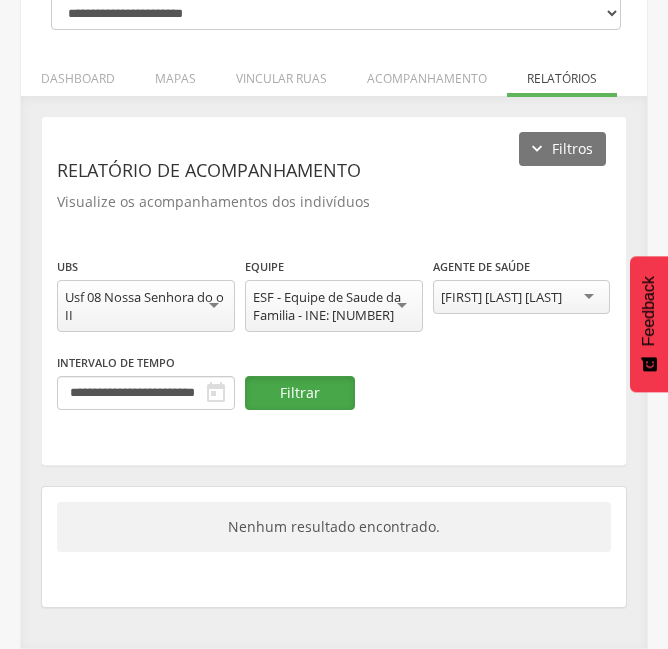 click on "Filtrar" at bounding box center [300, 393] 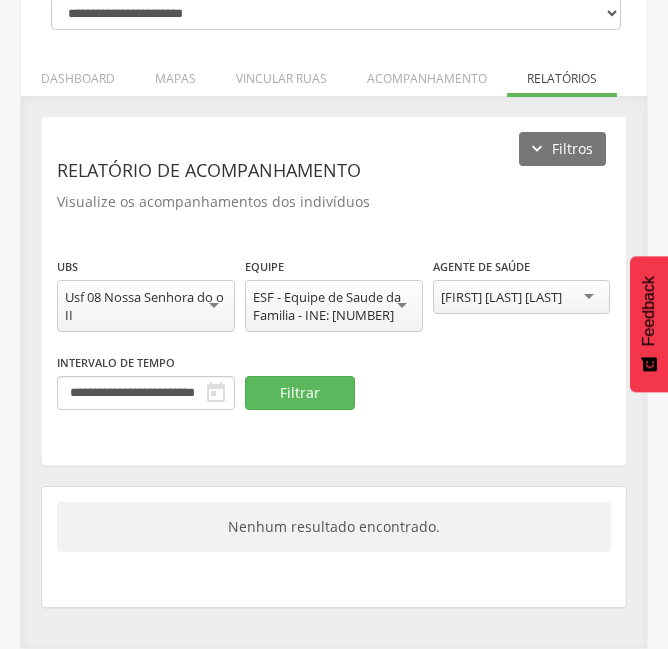 click on "[FIRST] [LAST] [LAST]" at bounding box center (501, 297) 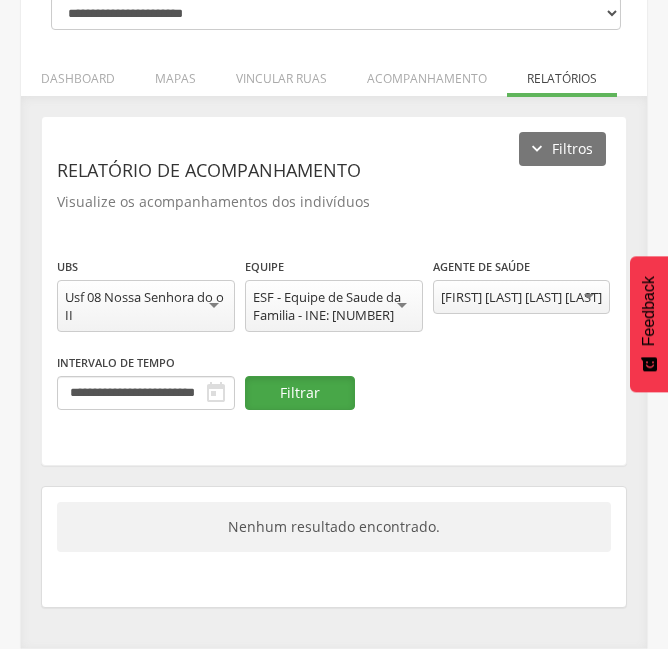 click on "Filtrar" at bounding box center (300, 393) 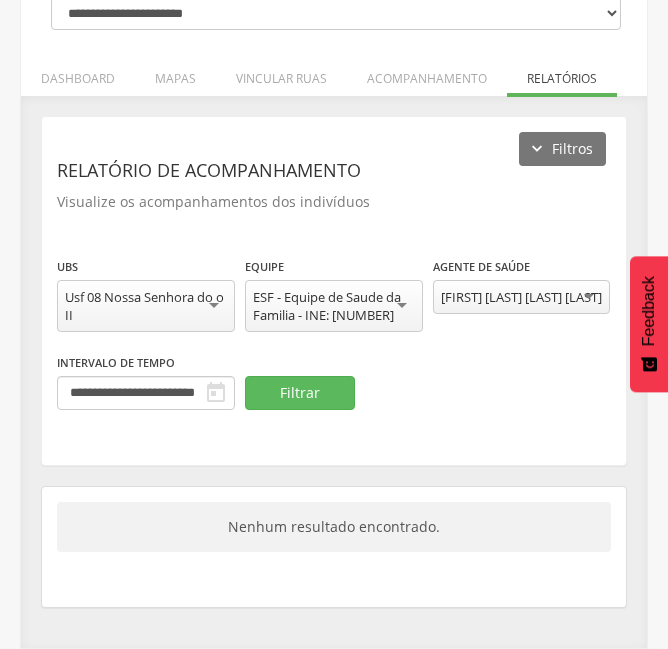 click on "[FIRST] [LAST] [LAST] [LAST]" at bounding box center [521, 297] 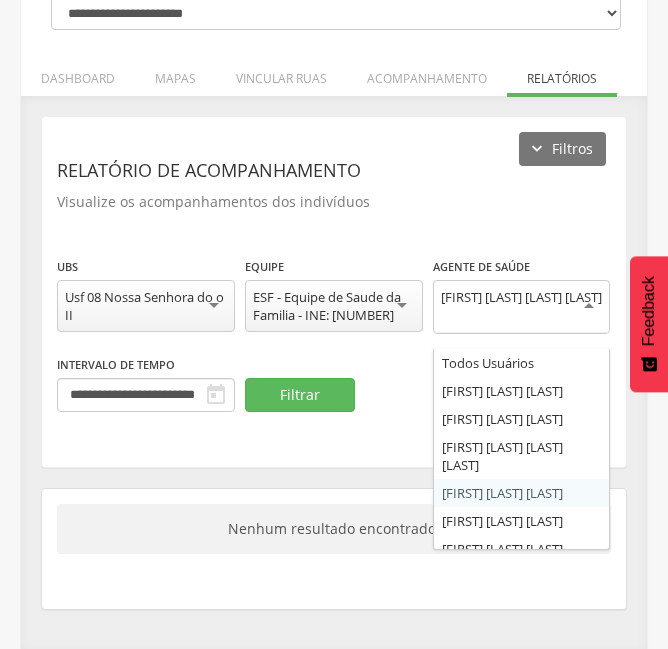 scroll, scrollTop: 0, scrollLeft: 0, axis: both 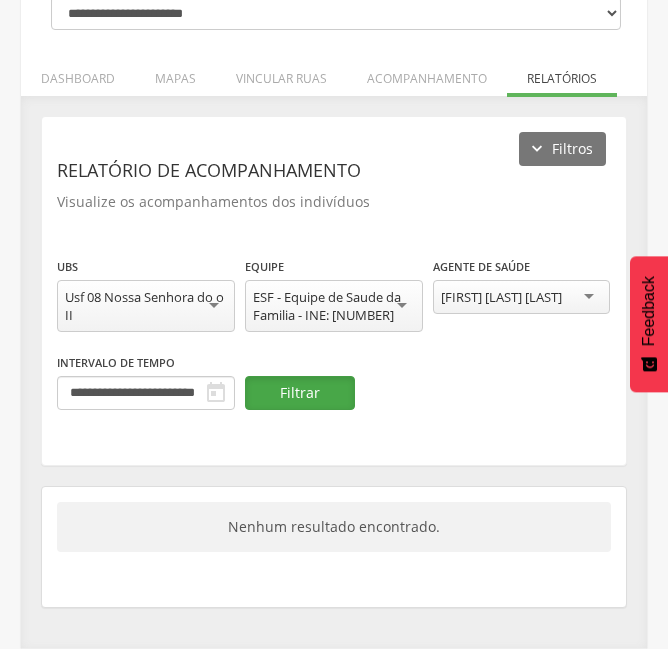 click on "Filtrar" at bounding box center [300, 393] 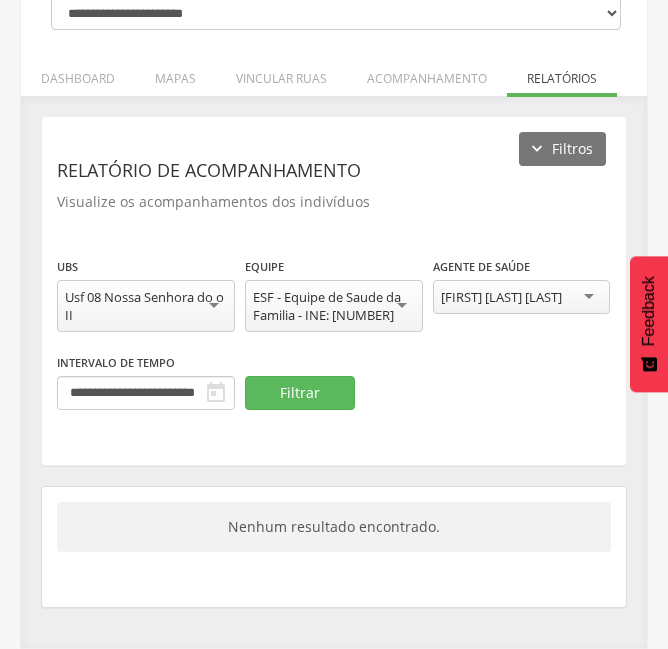 click on "[FIRST] [LAST] [LAST]" at bounding box center (501, 297) 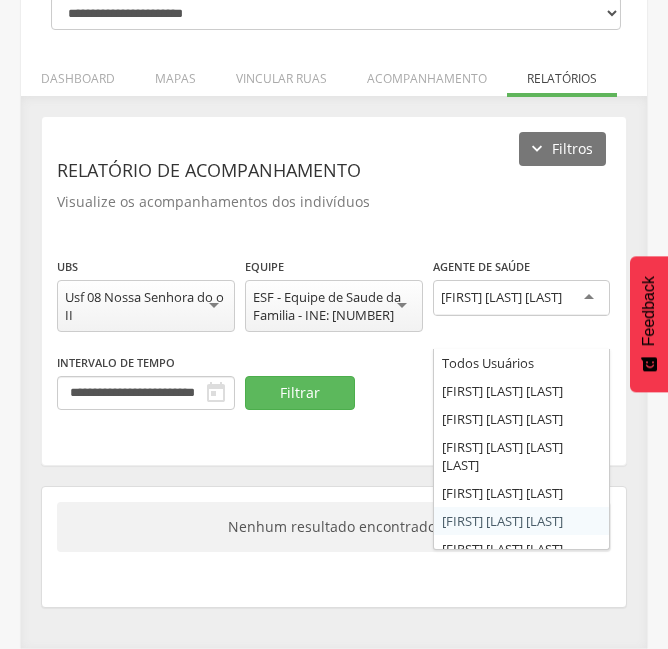 scroll, scrollTop: 0, scrollLeft: 0, axis: both 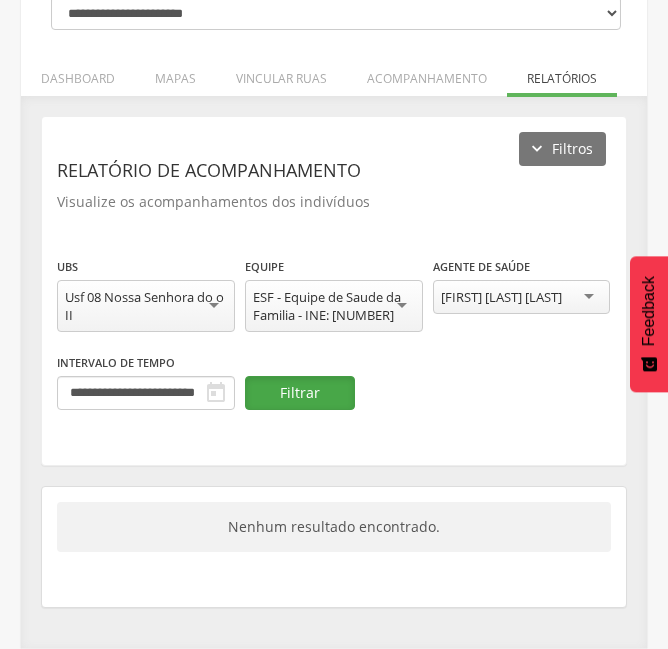 click on "Filtrar" at bounding box center (300, 393) 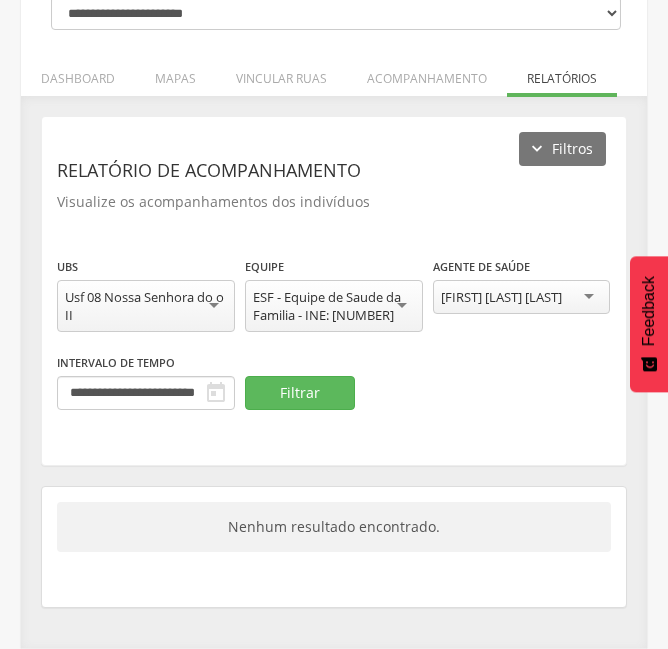 click on "[FIRST] [LAST] [LAST]" at bounding box center (501, 297) 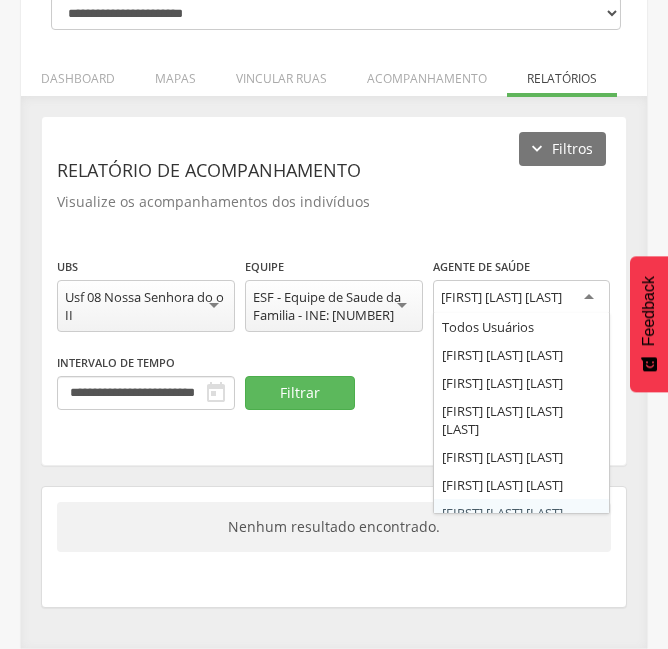 scroll, scrollTop: 0, scrollLeft: 0, axis: both 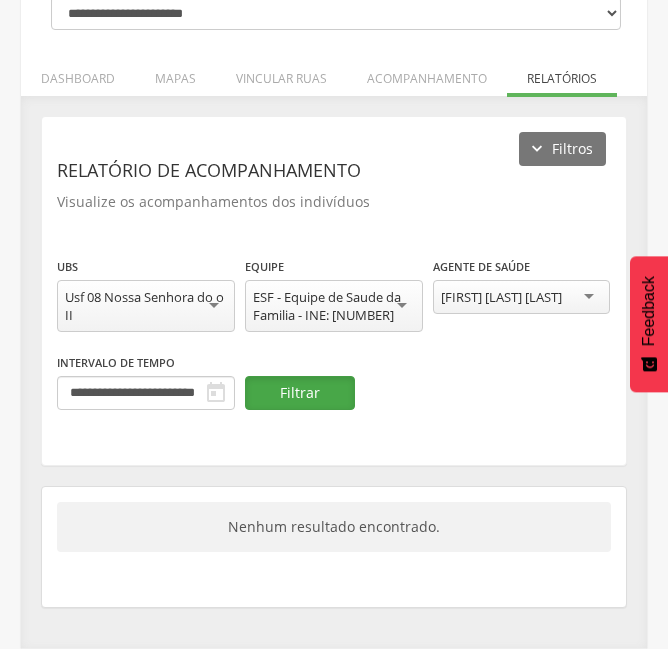 click on "Filtrar" at bounding box center [300, 393] 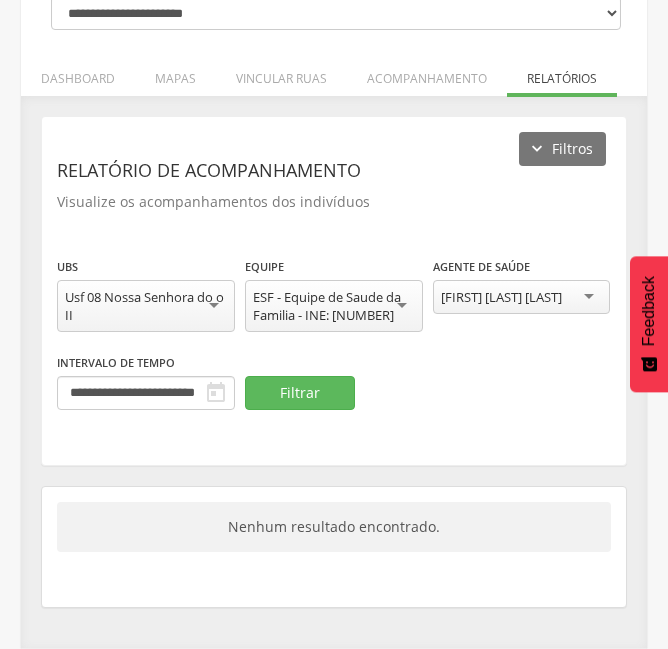 click on "[FIRST] [LAST] [LAST]" at bounding box center [501, 297] 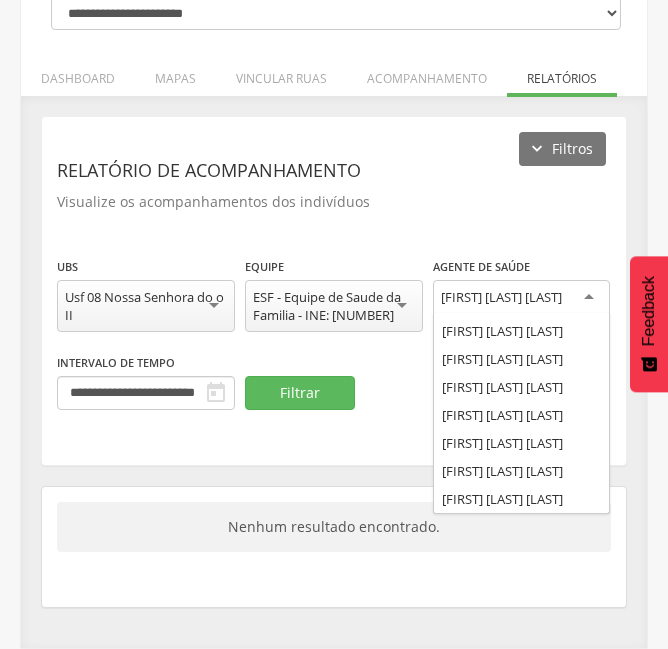 scroll, scrollTop: 223, scrollLeft: 0, axis: vertical 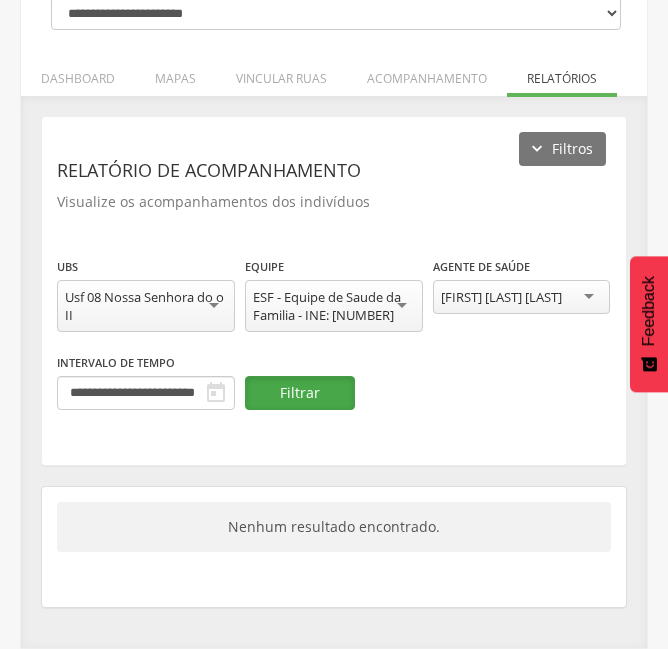 click on "Filtrar" at bounding box center [300, 393] 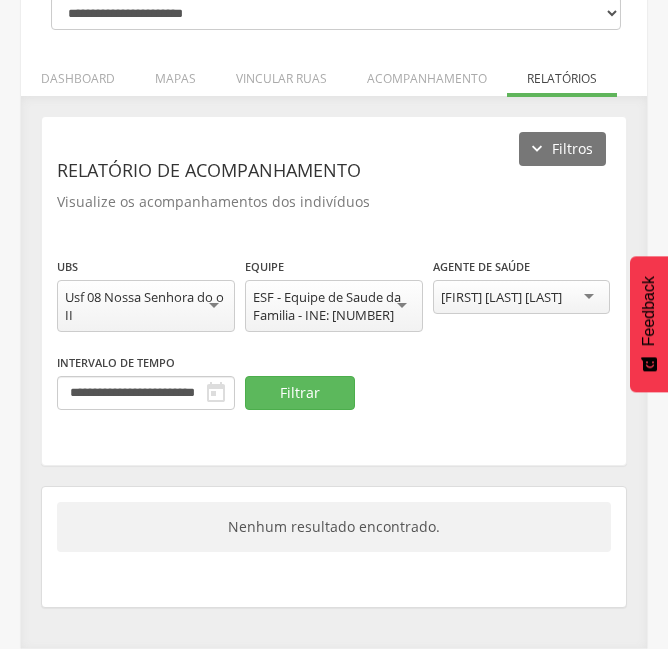 click on "[FIRST] [LAST] [LAST]" at bounding box center (501, 297) 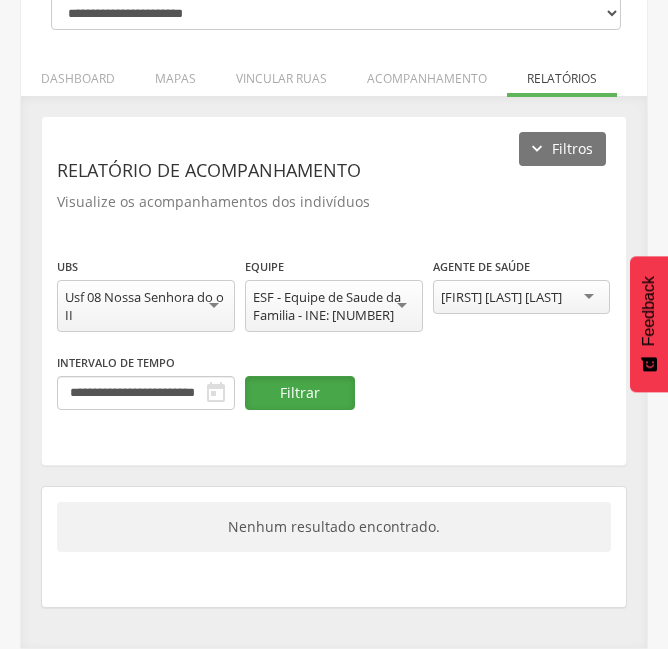 click on "Filtrar" at bounding box center (300, 393) 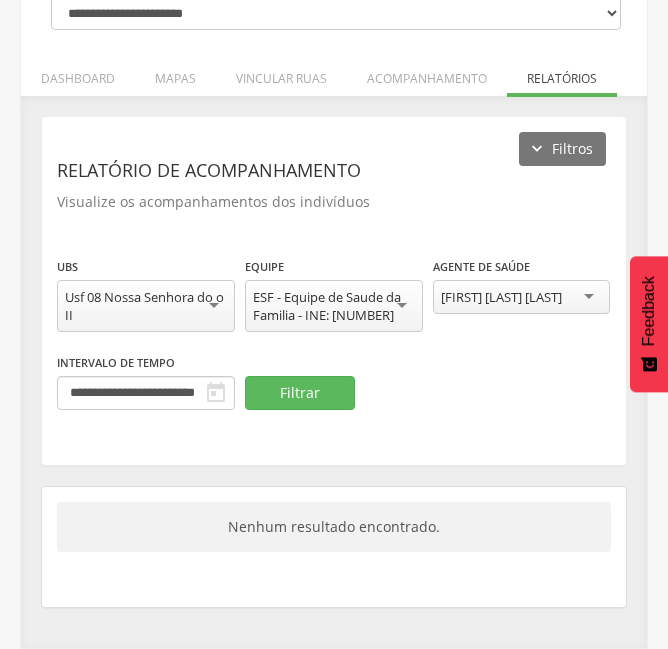 click on "[FIRST] [LAST] [LAST]" at bounding box center [501, 297] 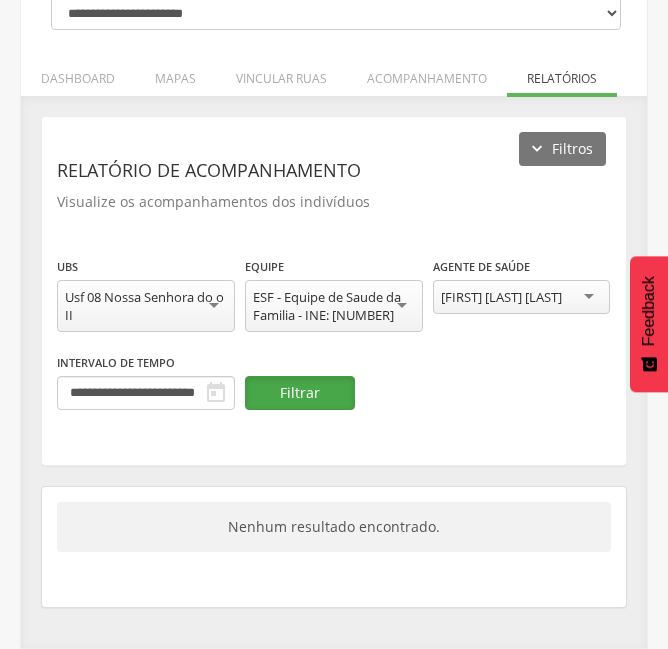 click on "Filtrar" at bounding box center [300, 393] 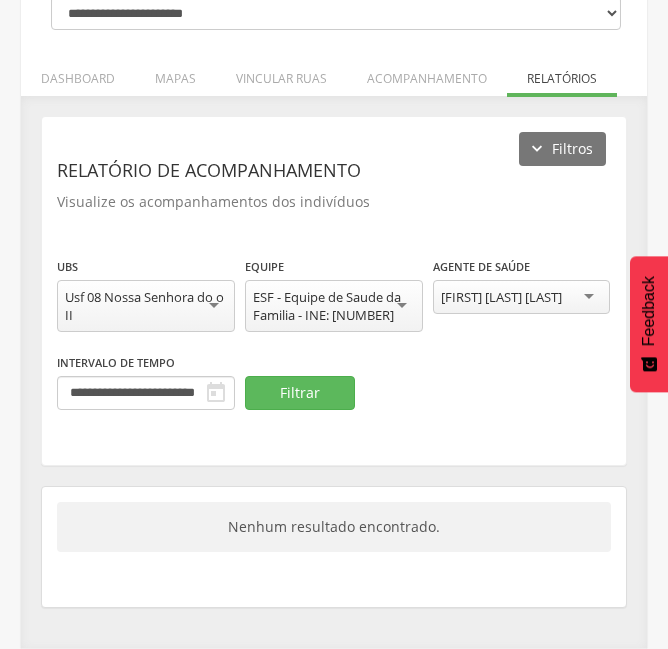 click on "[FIRST] [LAST] [LAST]" at bounding box center (501, 297) 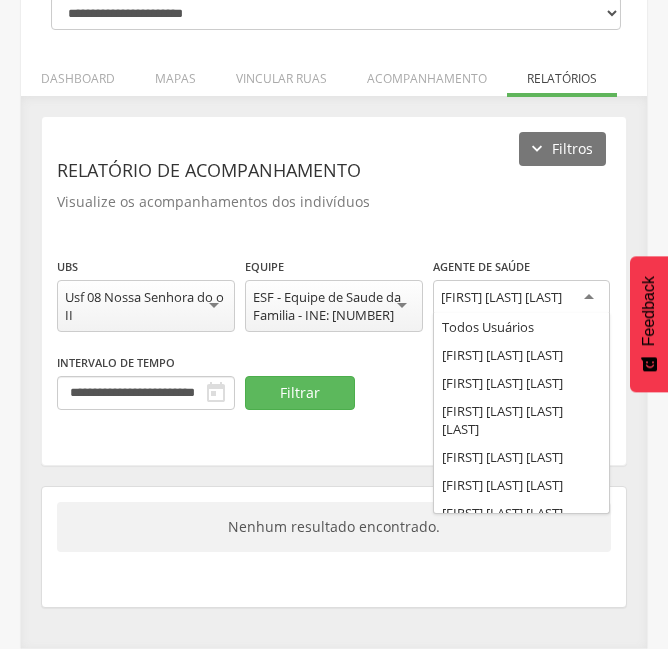 scroll, scrollTop: 0, scrollLeft: 0, axis: both 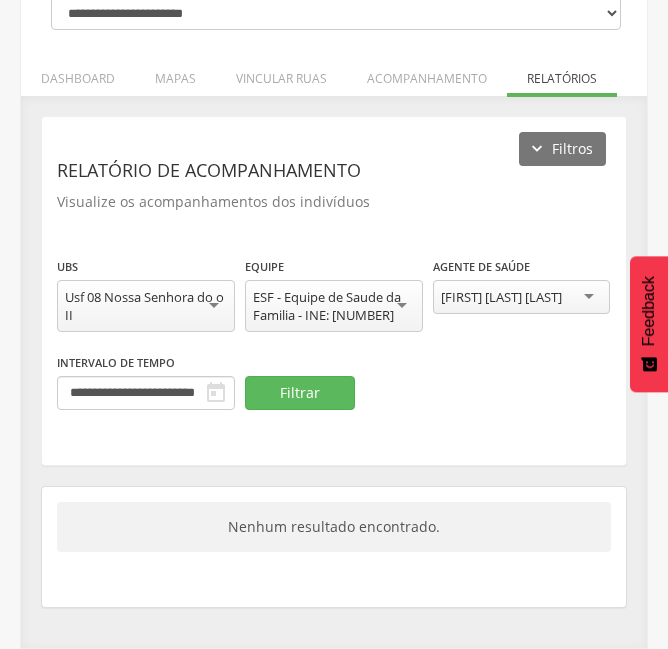 click on "**********" at bounding box center (334, 381) 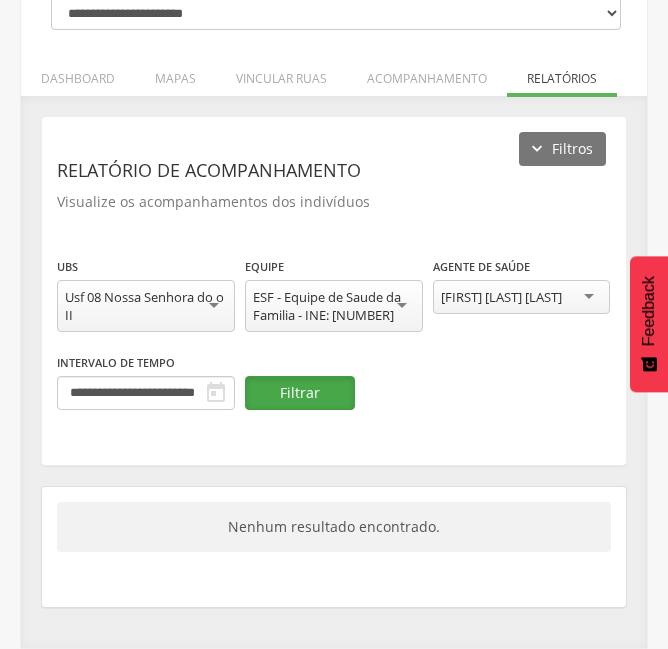 click on "Filtrar" at bounding box center (300, 393) 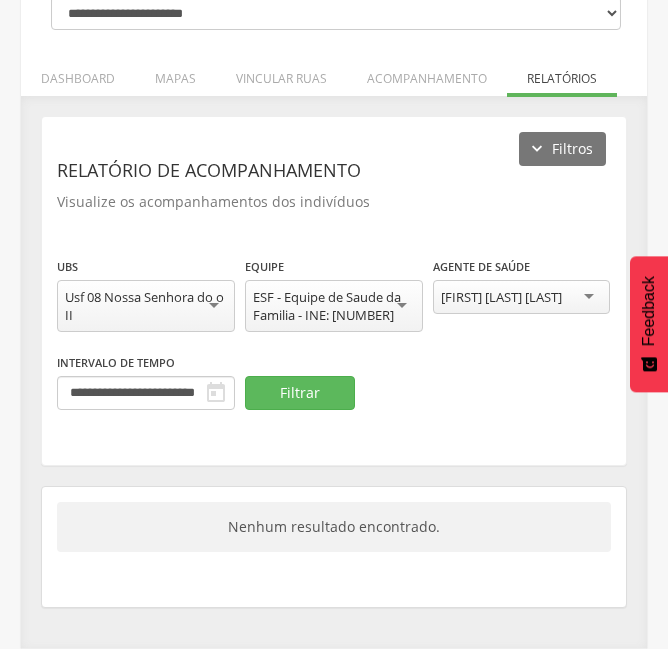 click on "[FIRST] [LAST] [LAST]" at bounding box center [501, 297] 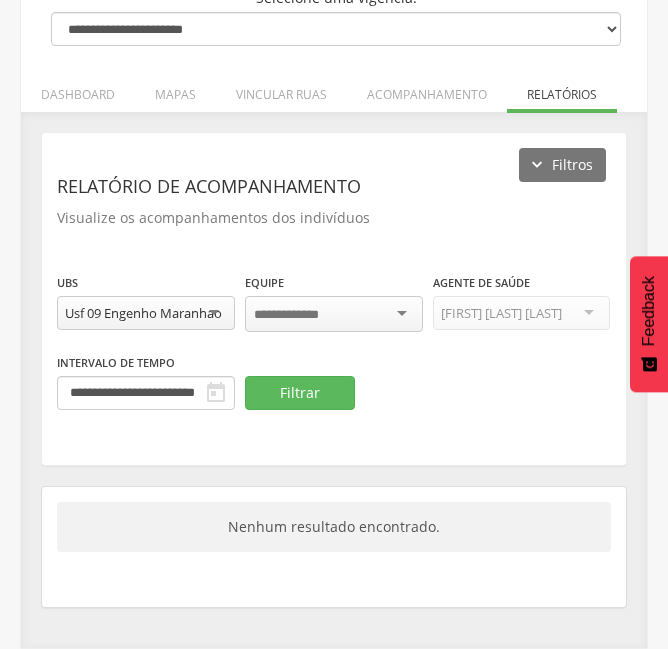 scroll, scrollTop: 216, scrollLeft: 0, axis: vertical 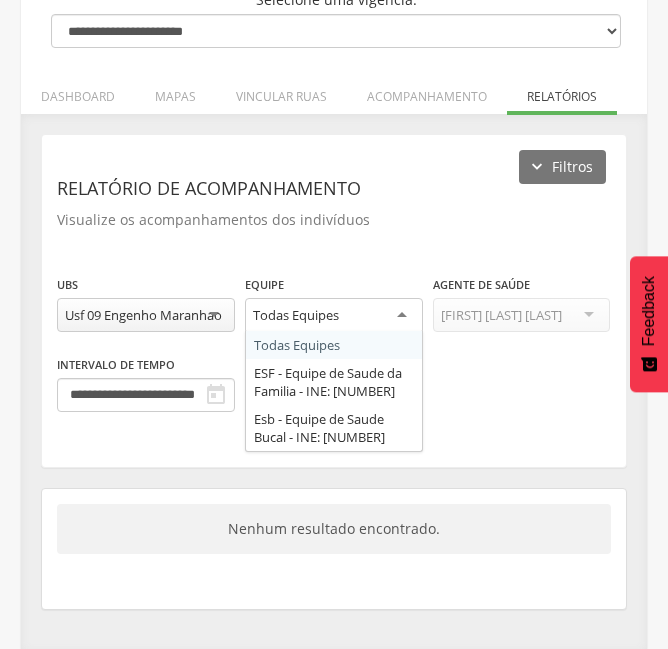 click on "Todas Equipes" at bounding box center (296, 315) 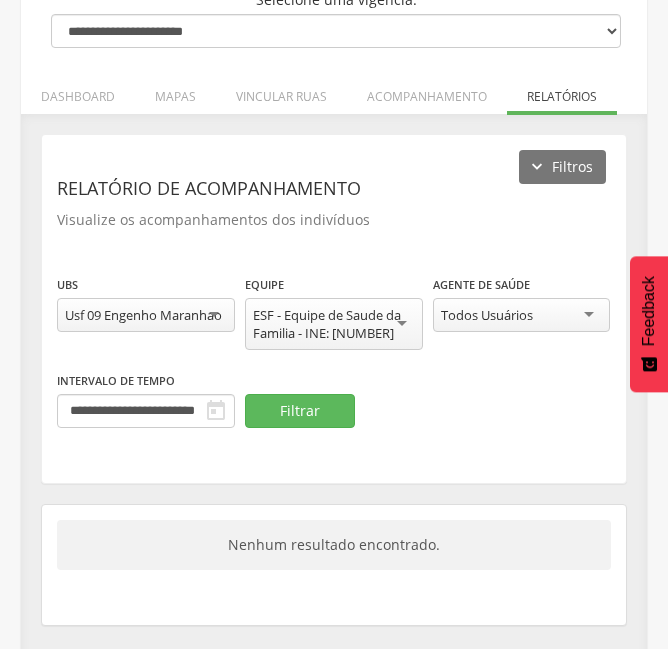 click on "Todos Usuários" at bounding box center (487, 315) 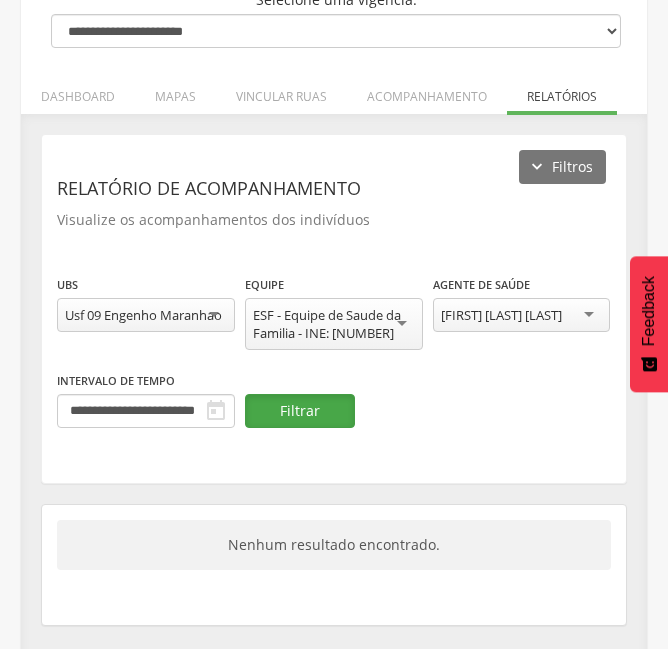 click on "Filtrar" at bounding box center [300, 411] 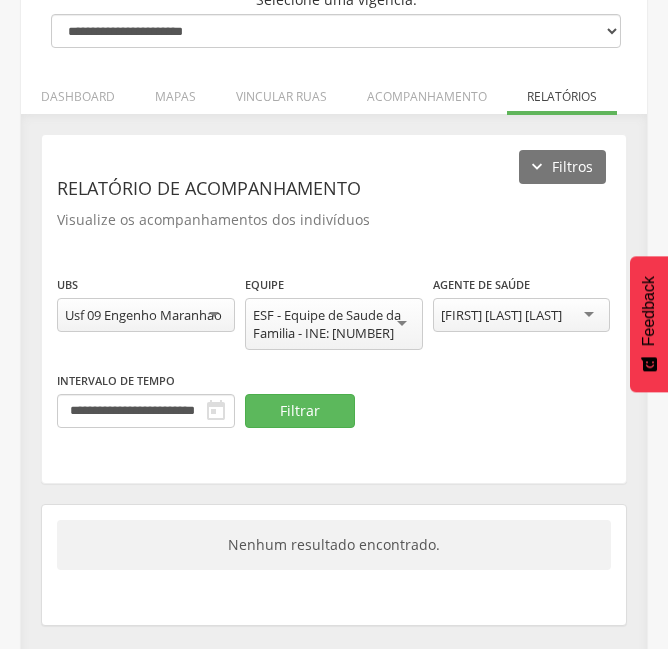 click on "[FIRST] [LAST] [LAST]" at bounding box center (501, 315) 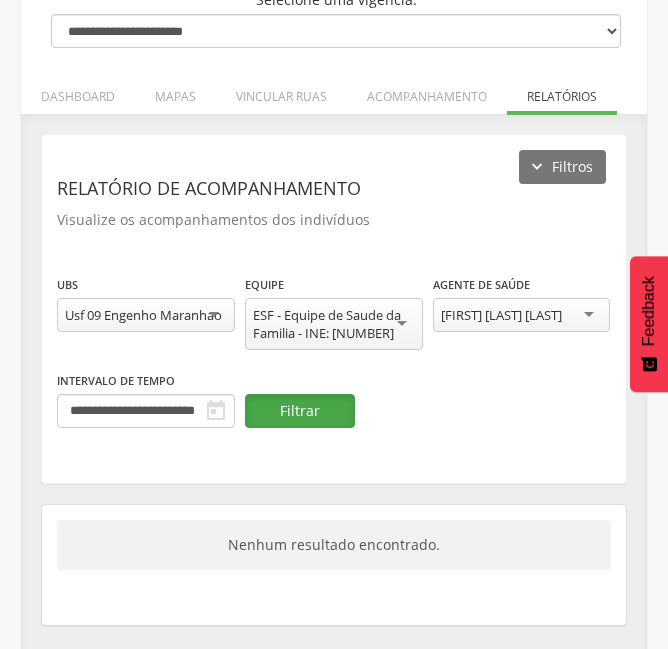 click on "Filtrar" at bounding box center (300, 411) 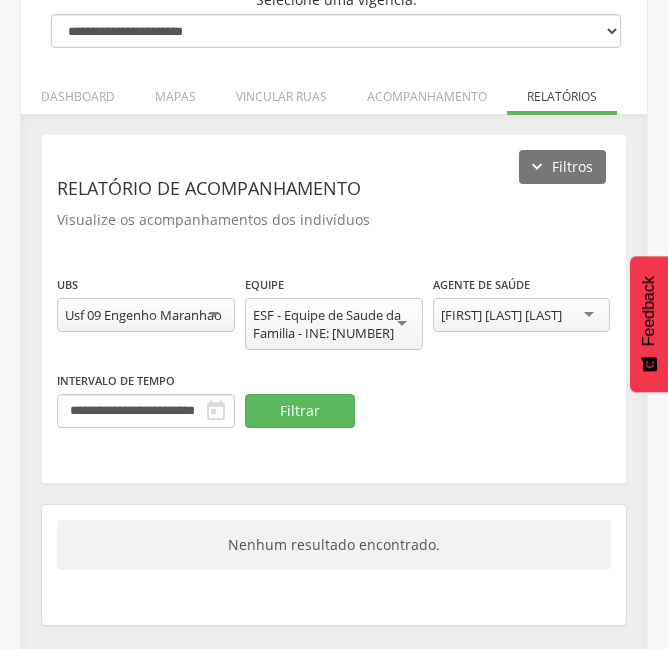 click on "[FIRST] [LAST] [LAST]" at bounding box center [501, 315] 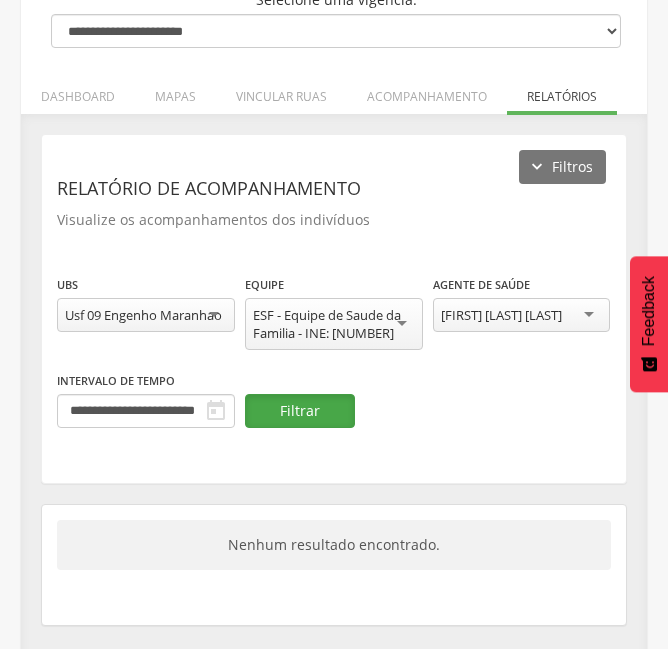 click on "Filtrar" at bounding box center (300, 411) 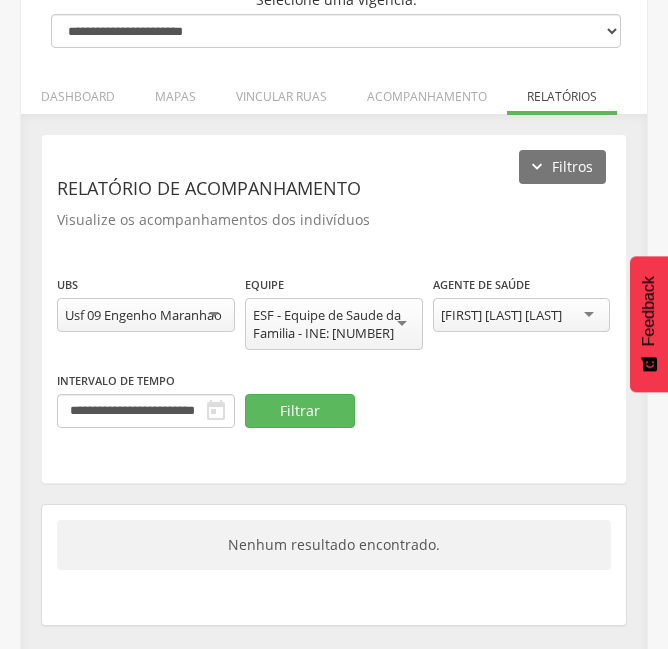 click on "[FIRST] [LAST] [LAST]" at bounding box center (501, 315) 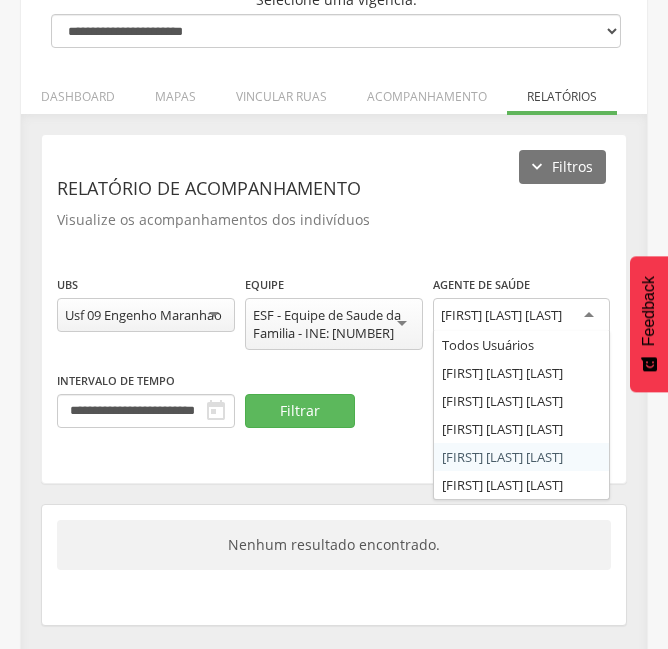 scroll, scrollTop: 0, scrollLeft: 0, axis: both 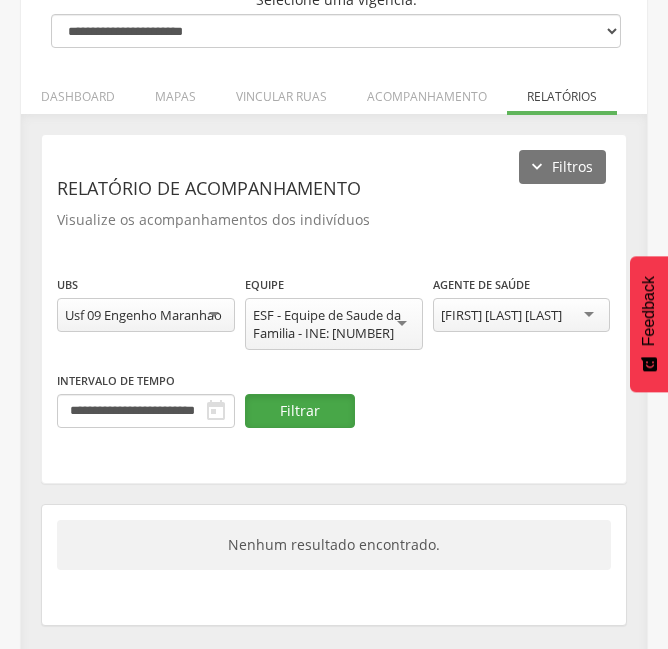 click on "Filtrar" at bounding box center [300, 411] 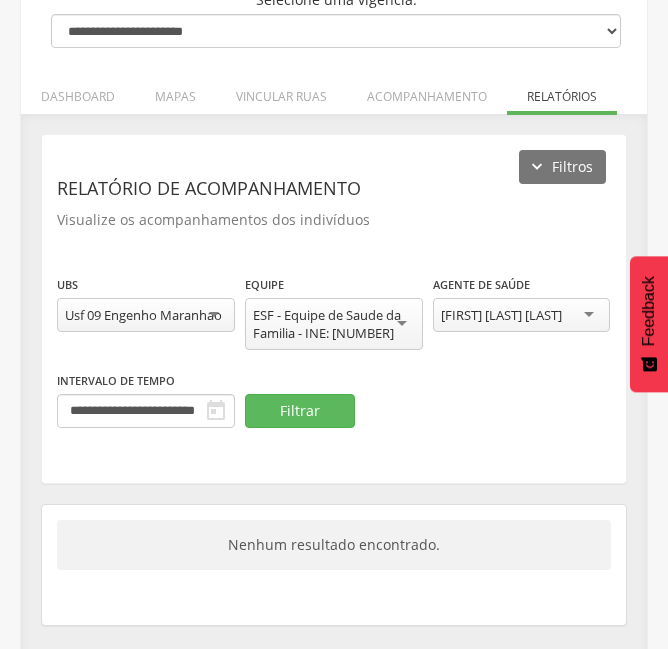click on "[FIRST] [LAST] [LAST]" at bounding box center [501, 315] 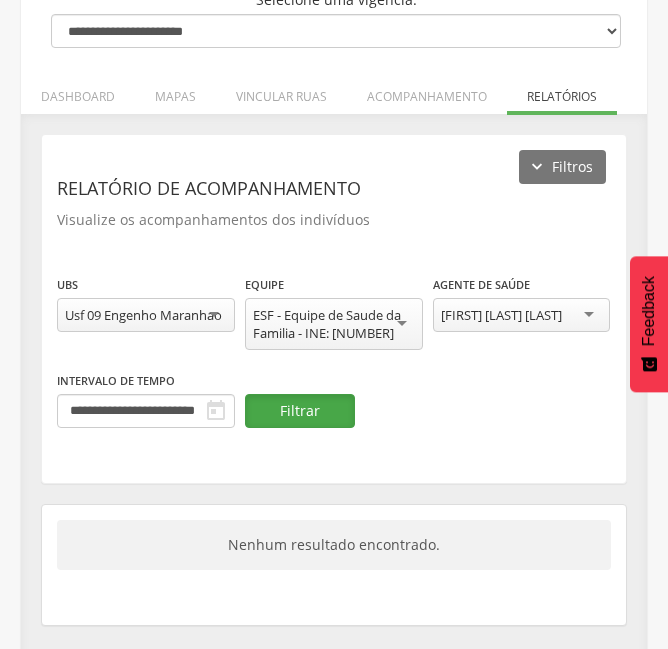 click on "Filtrar" at bounding box center (300, 411) 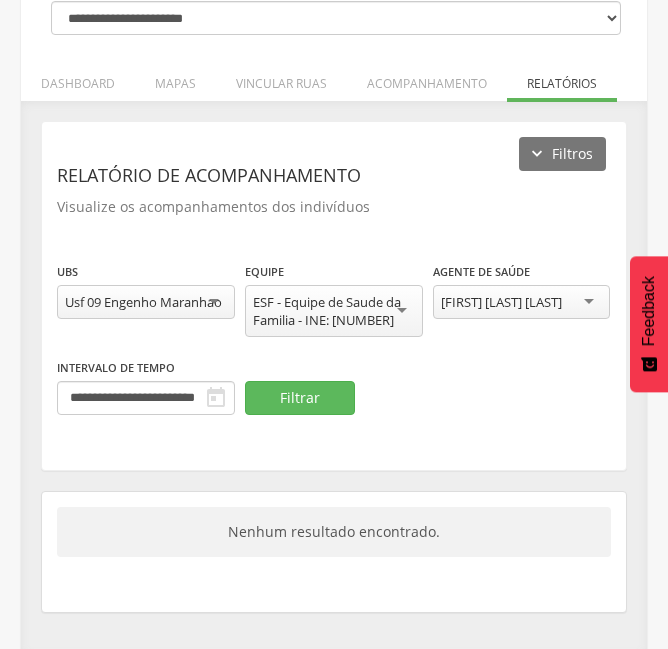 scroll, scrollTop: 234, scrollLeft: 0, axis: vertical 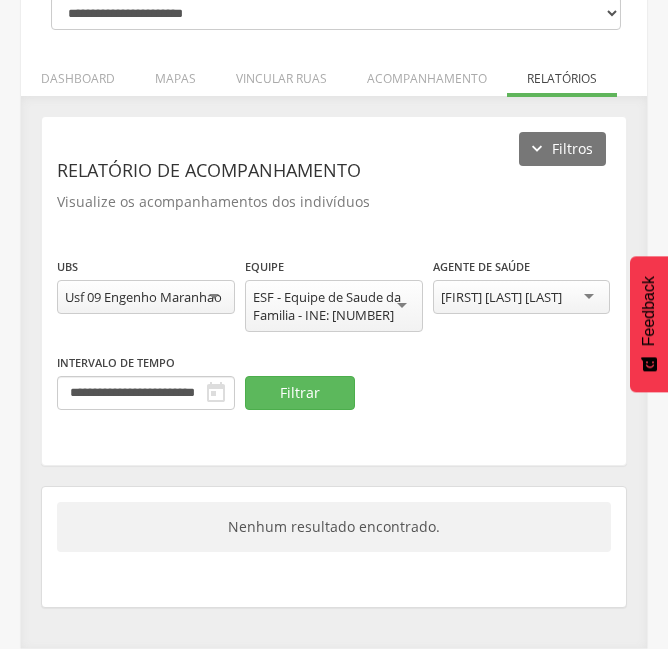 click on "[FIRST] [LAST] [LAST]" at bounding box center (501, 297) 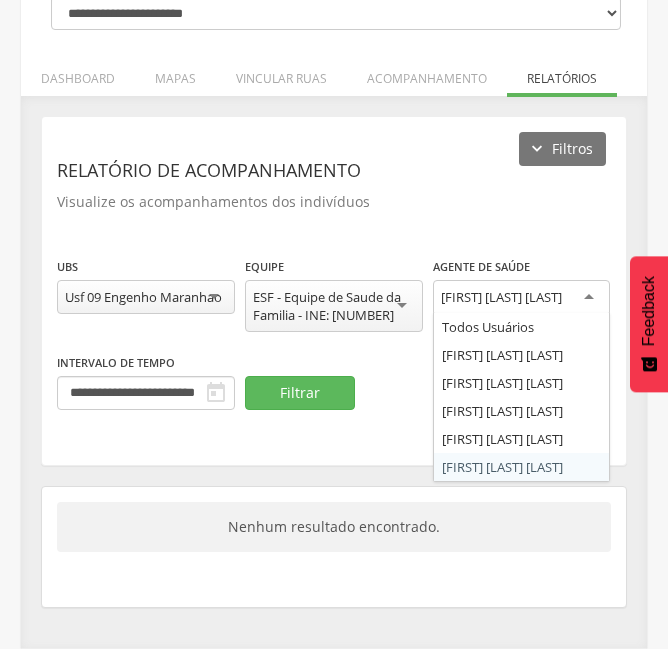 click on "Usf 09 Engenho Maranhao" at bounding box center [143, 297] 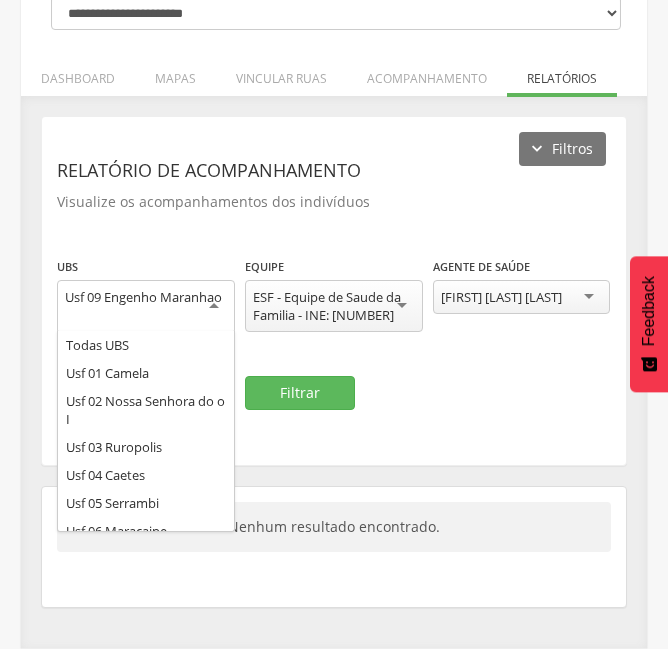scroll, scrollTop: 216, scrollLeft: 0, axis: vertical 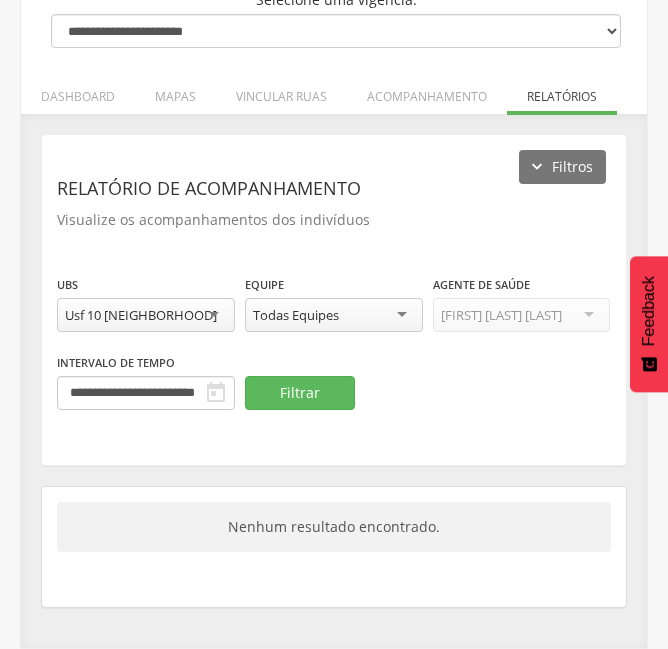 click on "Todas Equipes" at bounding box center (334, 315) 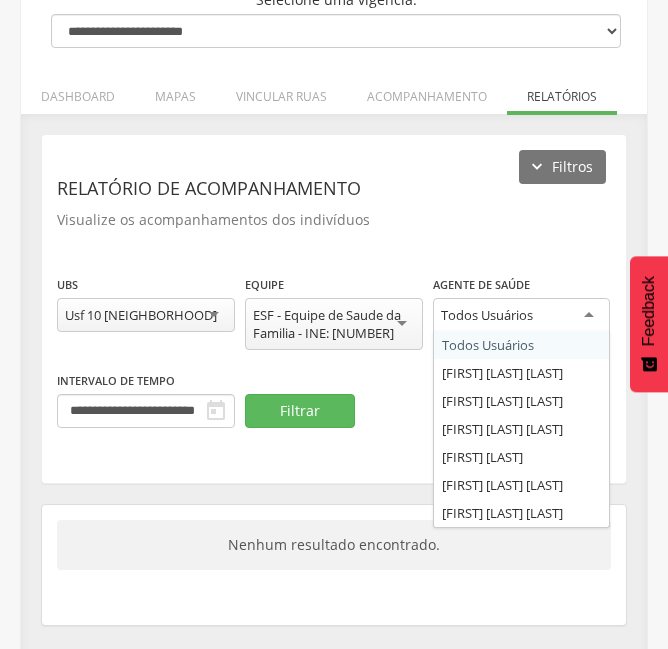 scroll, scrollTop: 0, scrollLeft: 0, axis: both 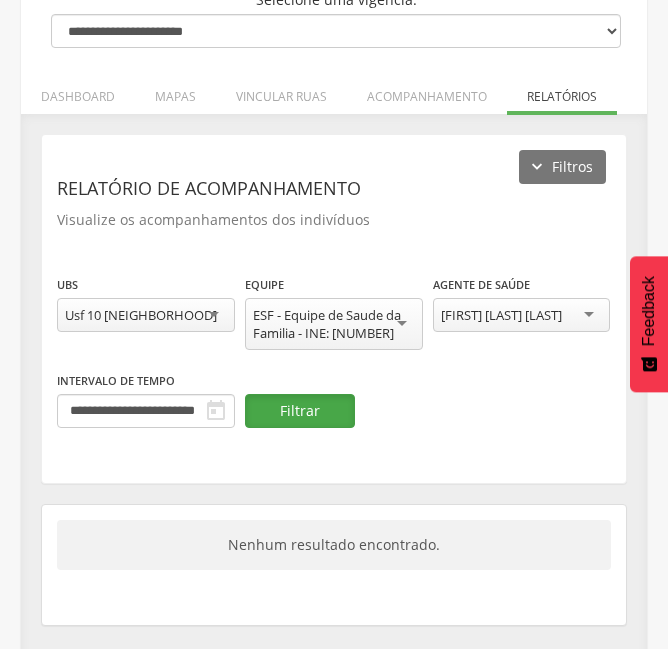 click on "Filtrar" at bounding box center (300, 411) 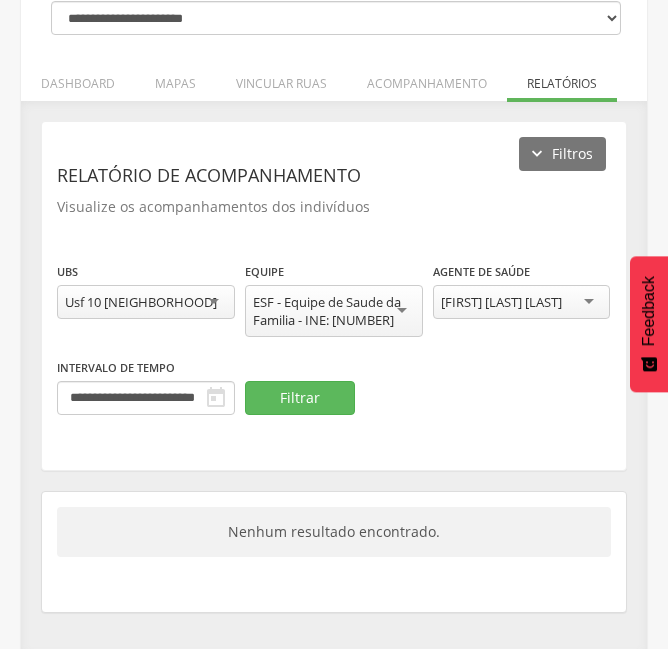 scroll, scrollTop: 234, scrollLeft: 0, axis: vertical 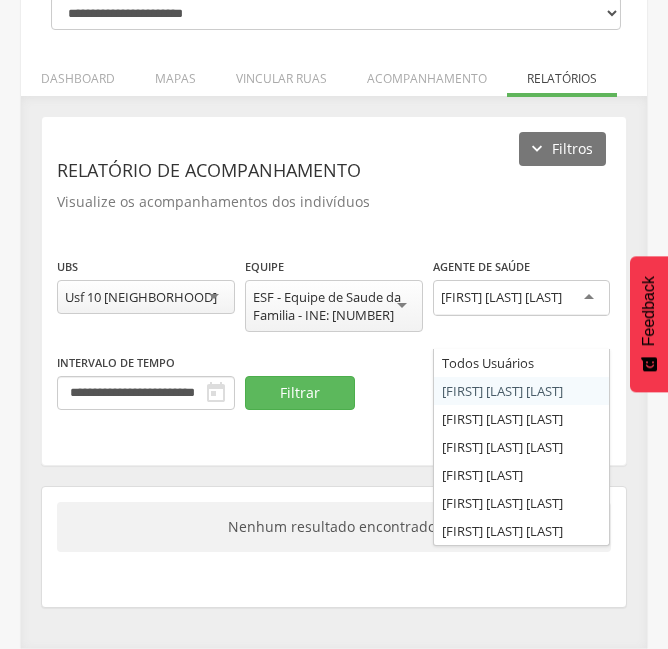 click on "[FIRST] [LAST] [LAST]" at bounding box center (501, 297) 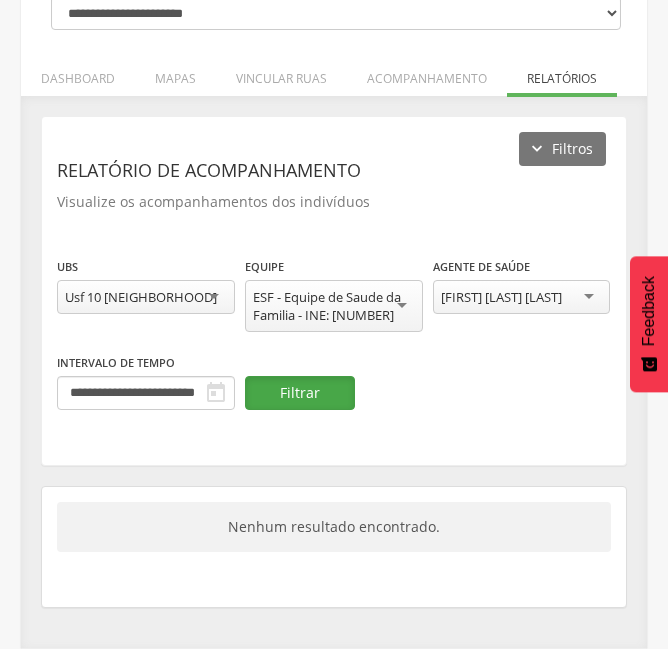 drag, startPoint x: 279, startPoint y: 383, endPoint x: 311, endPoint y: 371, distance: 34.176014 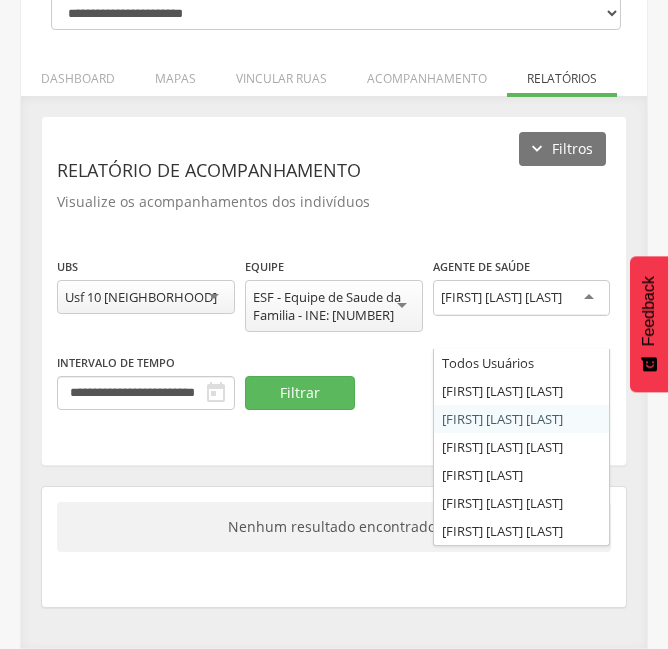 click on "[FIRST] [LAST] [LAST]" at bounding box center (501, 297) 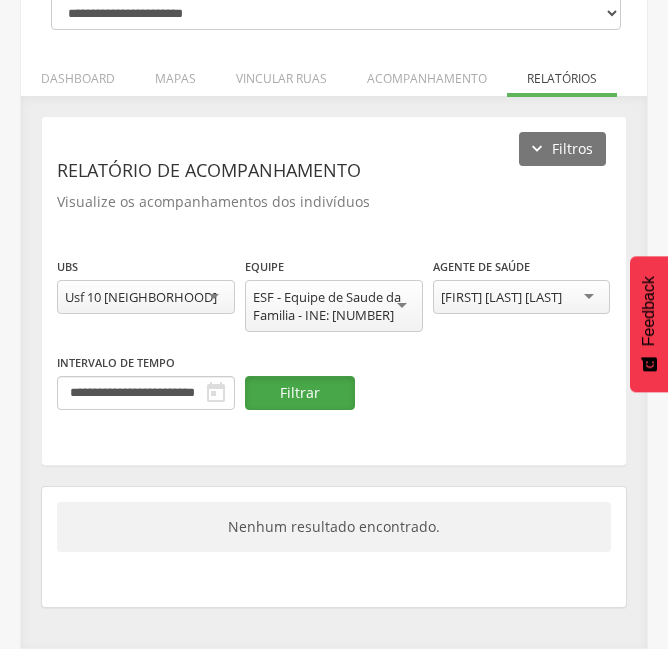 click on "Filtrar" at bounding box center [300, 393] 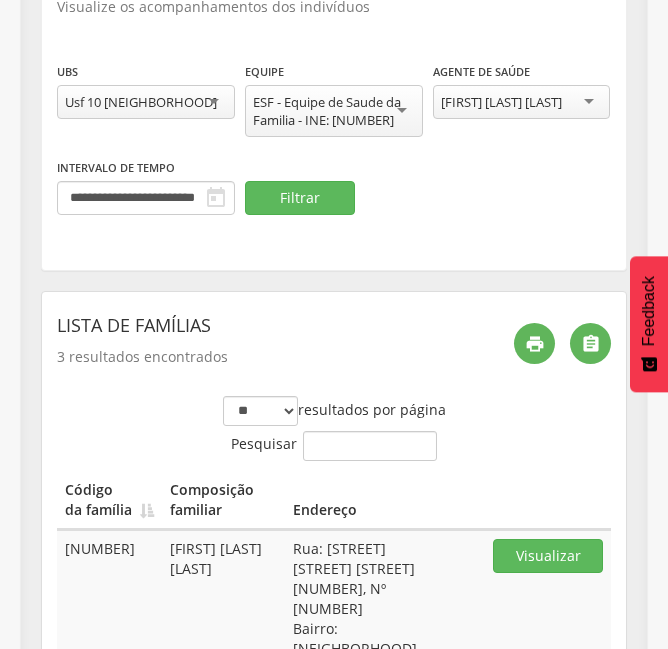scroll, scrollTop: 434, scrollLeft: 0, axis: vertical 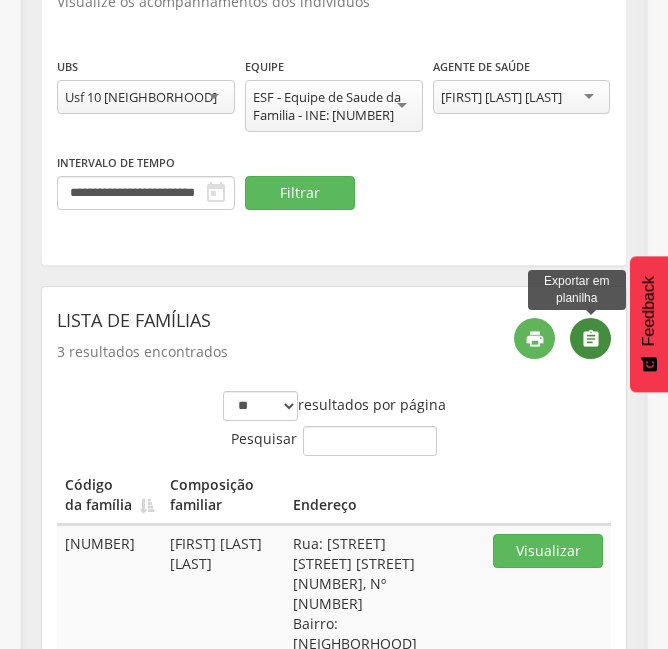 click on "" at bounding box center [590, 338] 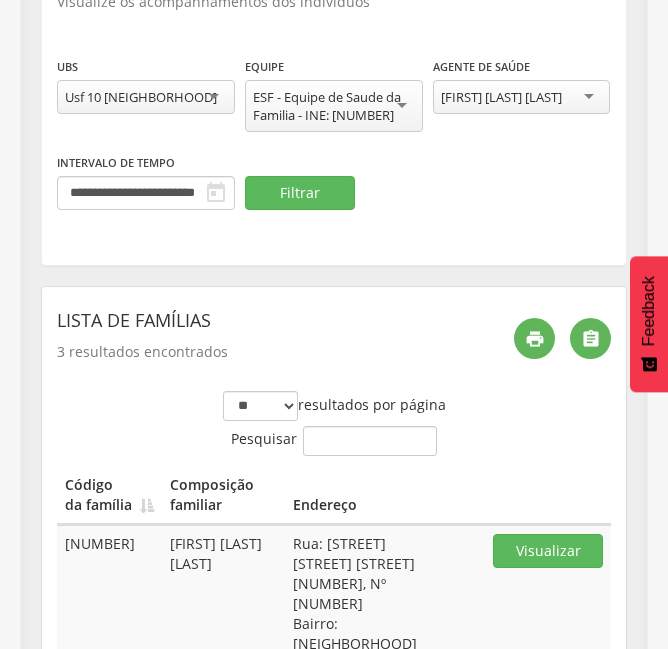 click on "[FIRST] [LAST] [LAST]" at bounding box center [522, 97] 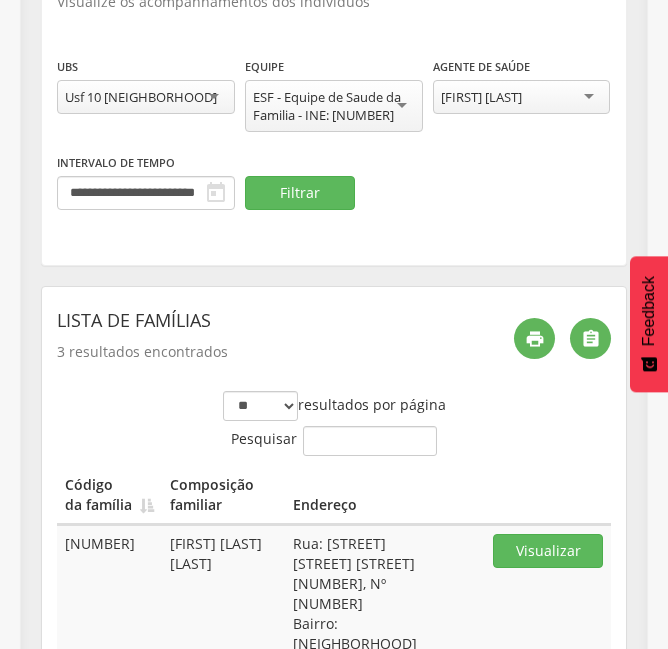 scroll, scrollTop: 0, scrollLeft: 0, axis: both 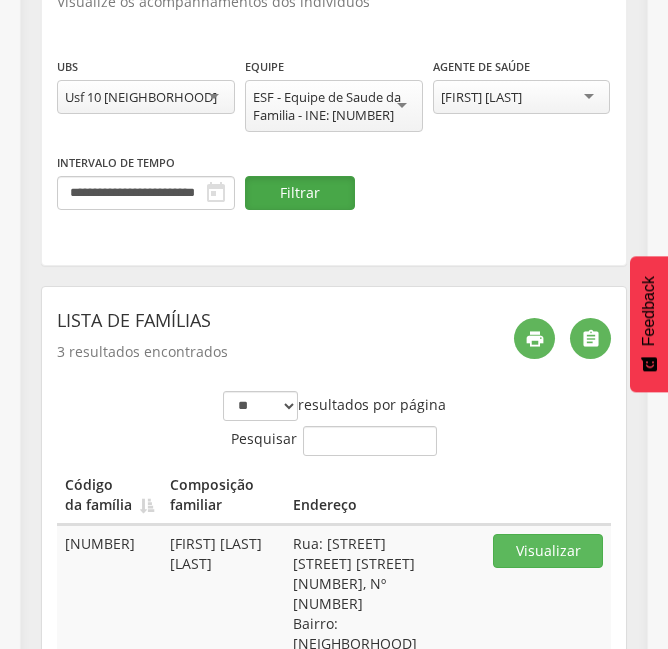 click on "Filtrar" at bounding box center (300, 193) 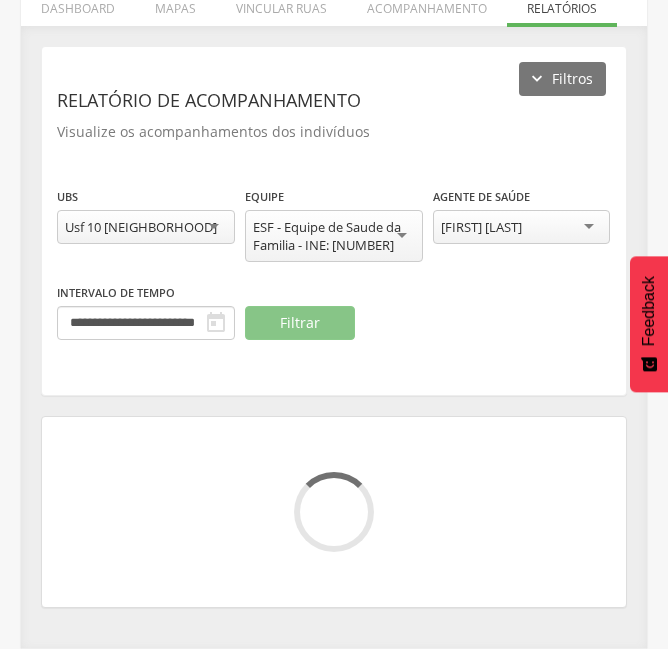 scroll, scrollTop: 234, scrollLeft: 0, axis: vertical 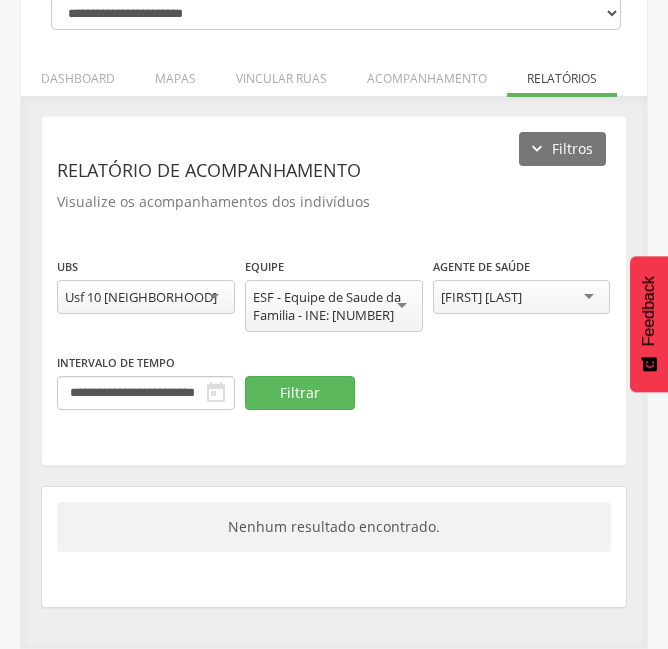 click on "[FIRST] [LAST]" at bounding box center [481, 297] 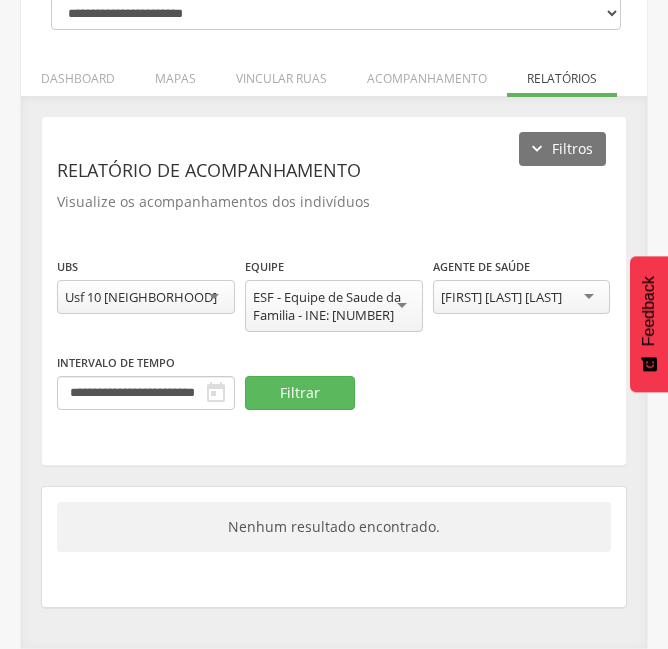 scroll, scrollTop: 0, scrollLeft: 0, axis: both 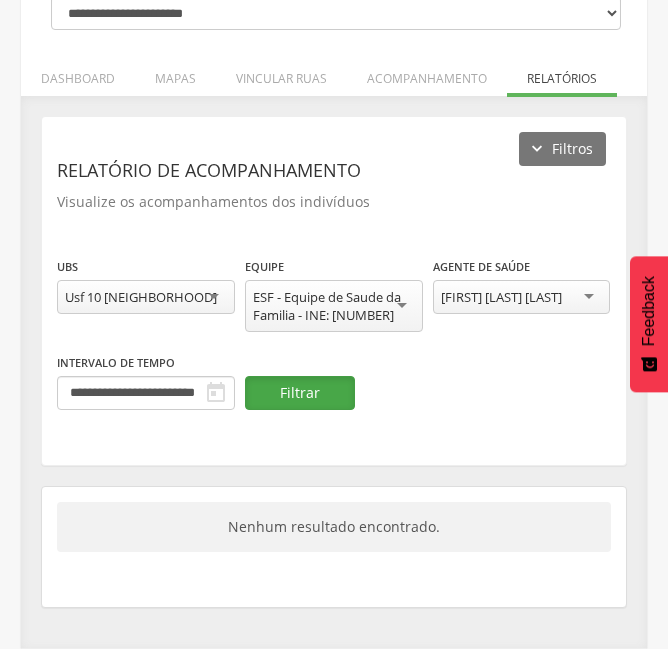 click on "Filtrar" at bounding box center (300, 393) 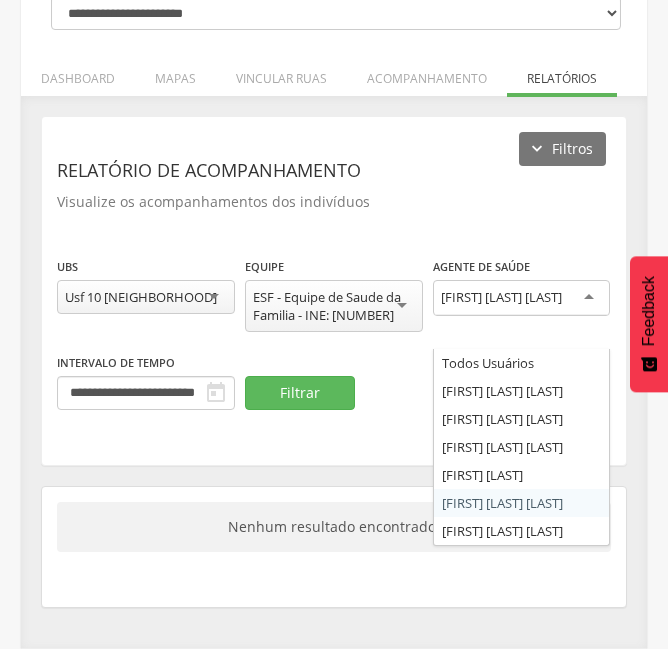 click on "[FIRST] [LAST] [LAST]" at bounding box center [501, 297] 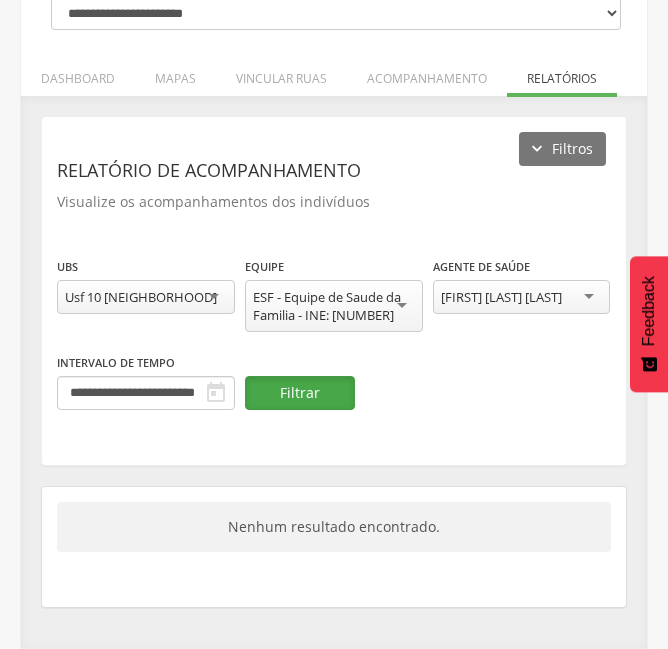 click on "Filtrar" at bounding box center [300, 393] 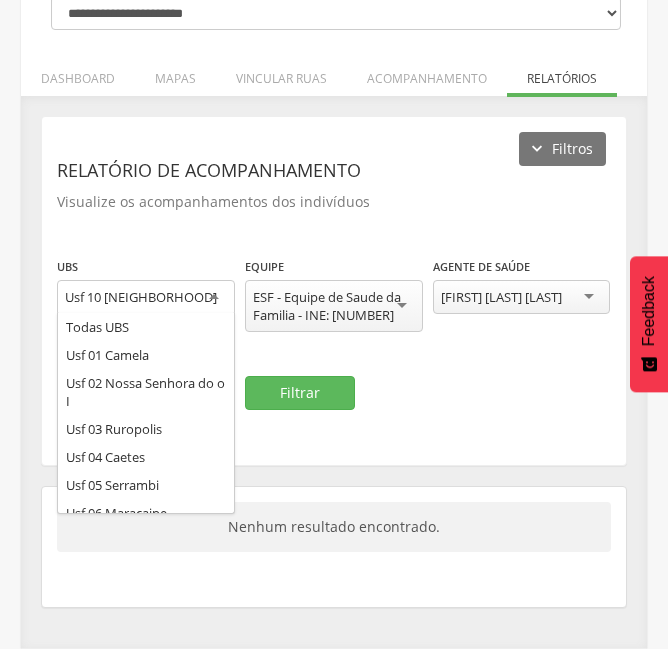 click on "Usf 10 [NEIGHBORHOOD]" at bounding box center [141, 297] 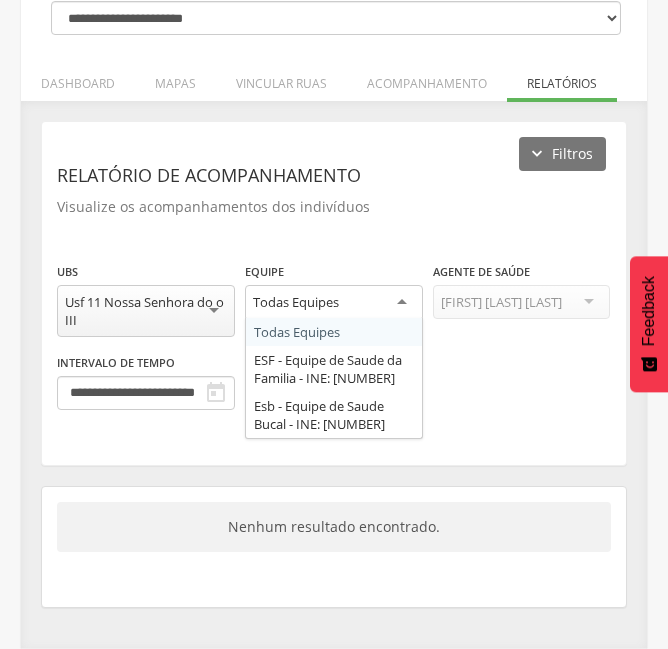 click on "Todas Equipes" at bounding box center [334, 303] 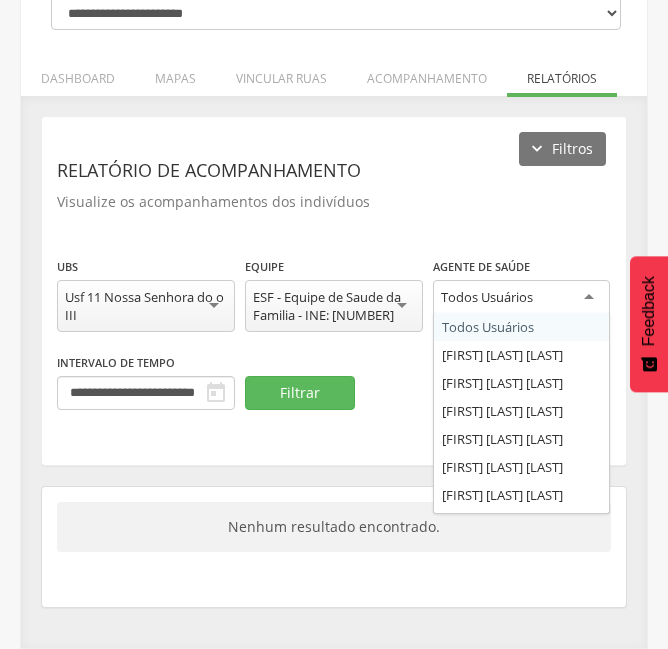 click on "Todos Usuários" at bounding box center (487, 297) 